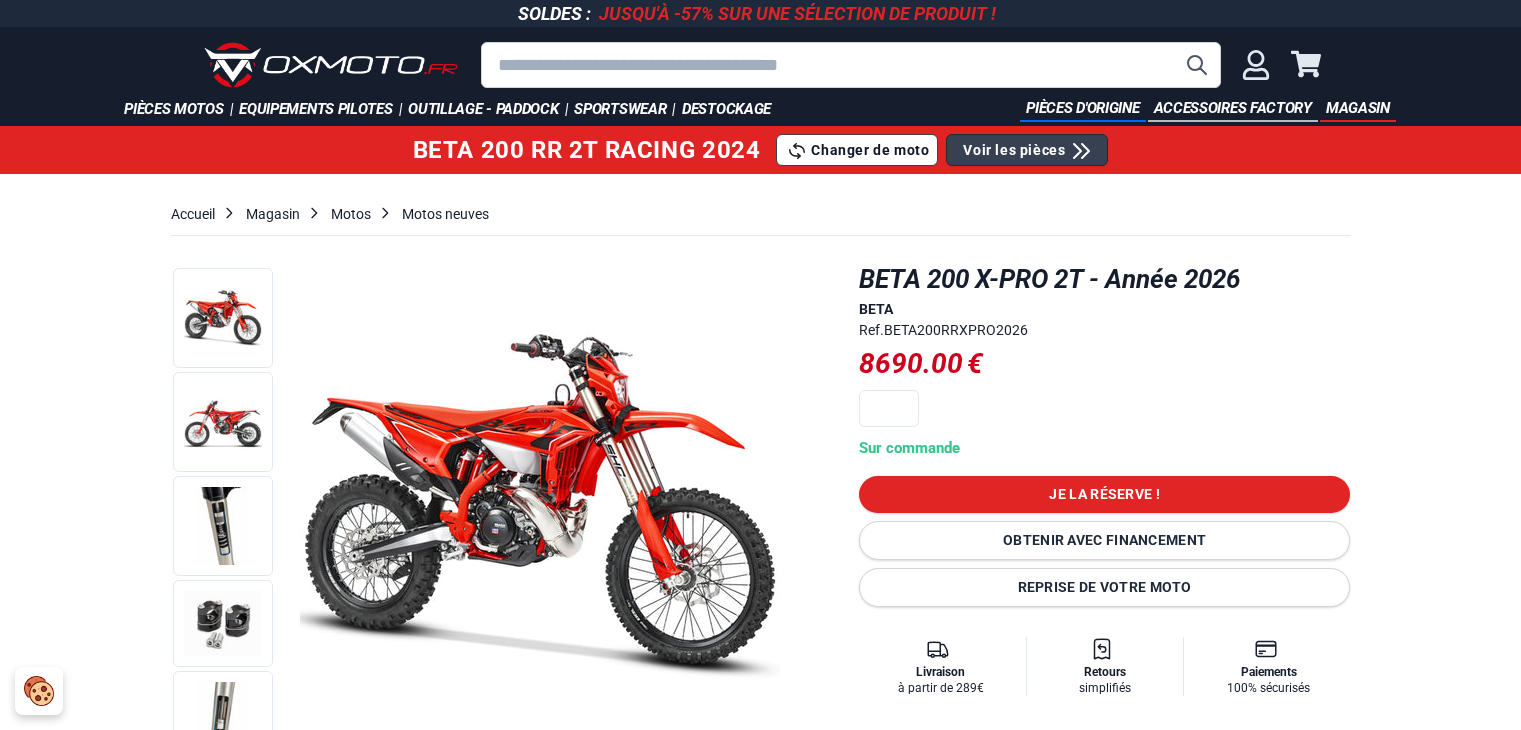 scroll, scrollTop: 0, scrollLeft: 0, axis: both 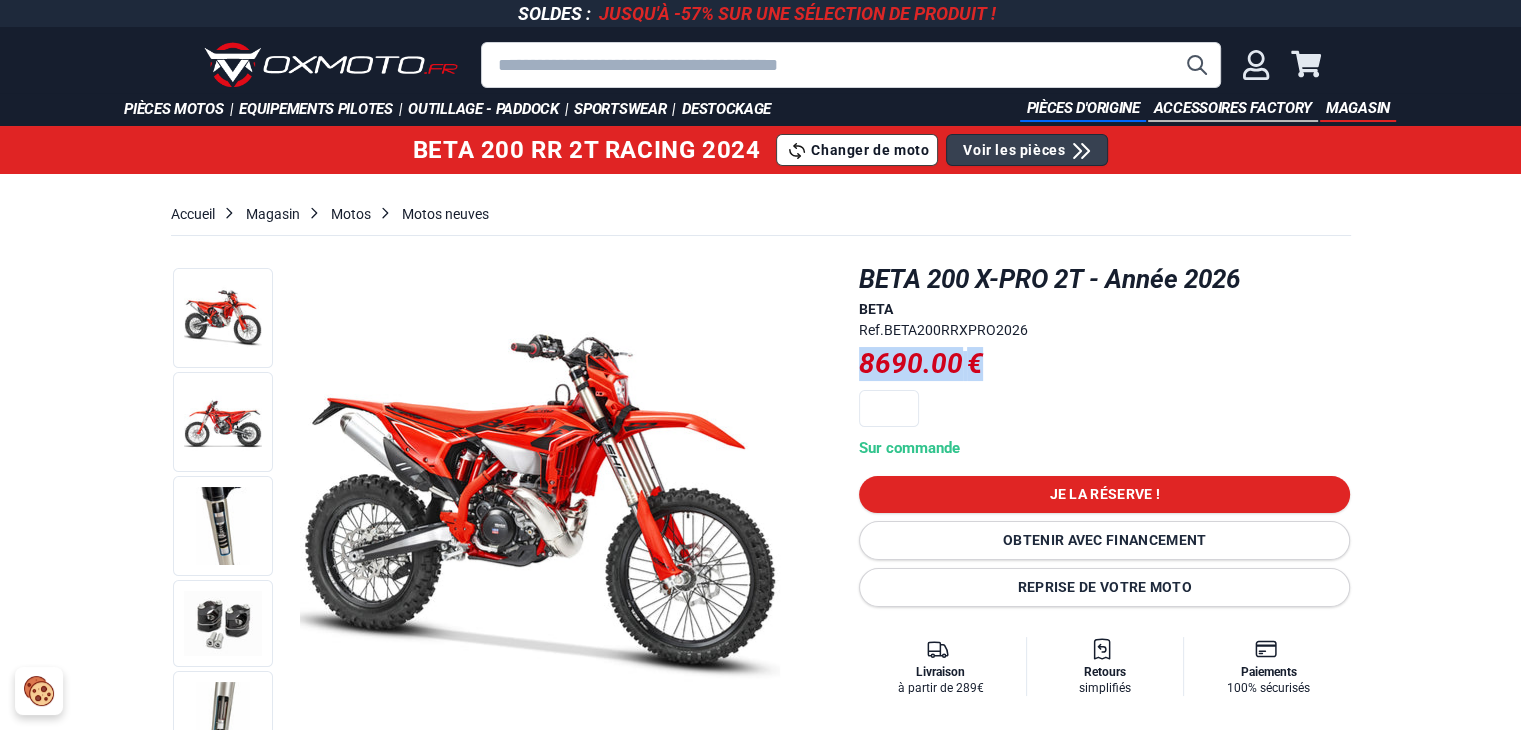 drag, startPoint x: 863, startPoint y: 353, endPoint x: 1001, endPoint y: 375, distance: 139.74261 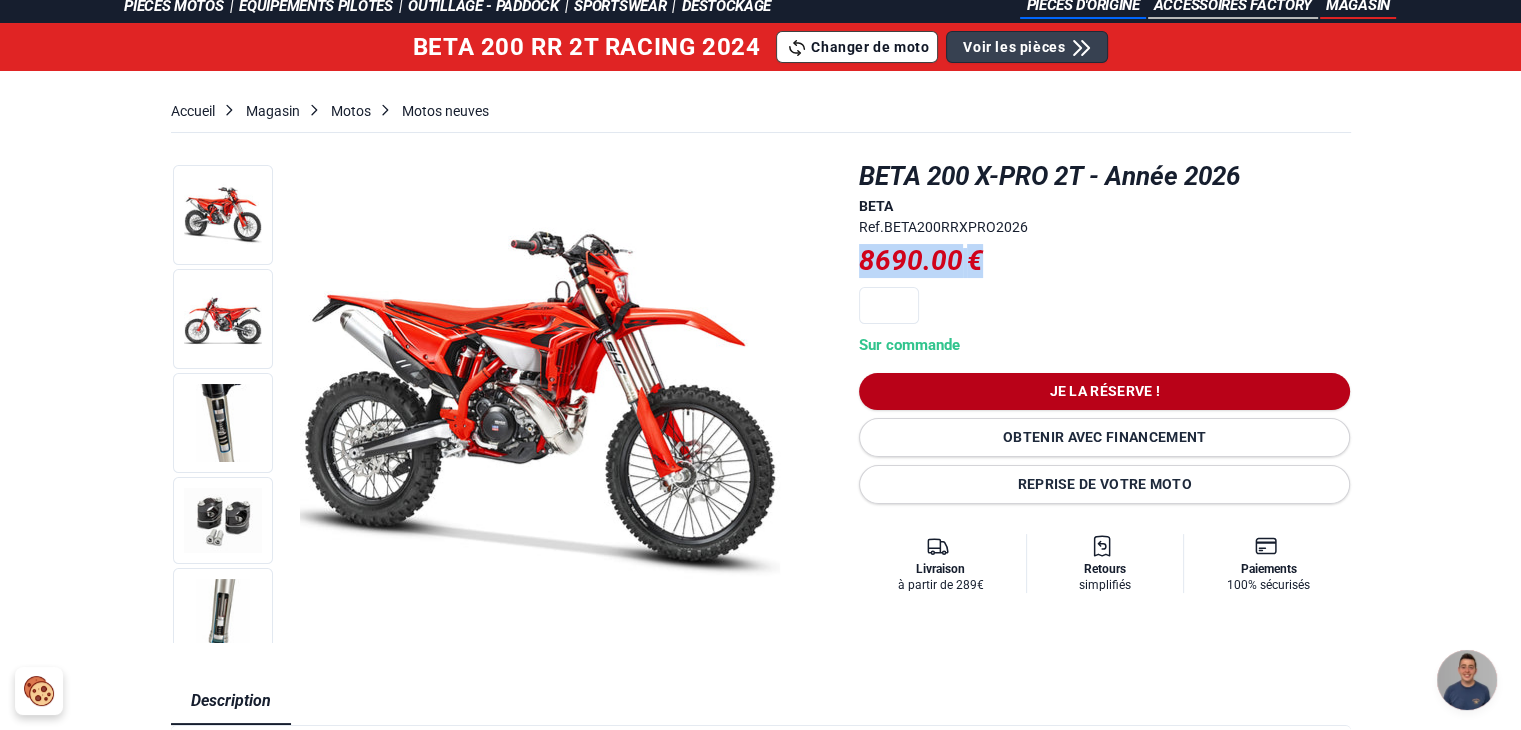 scroll, scrollTop: 200, scrollLeft: 0, axis: vertical 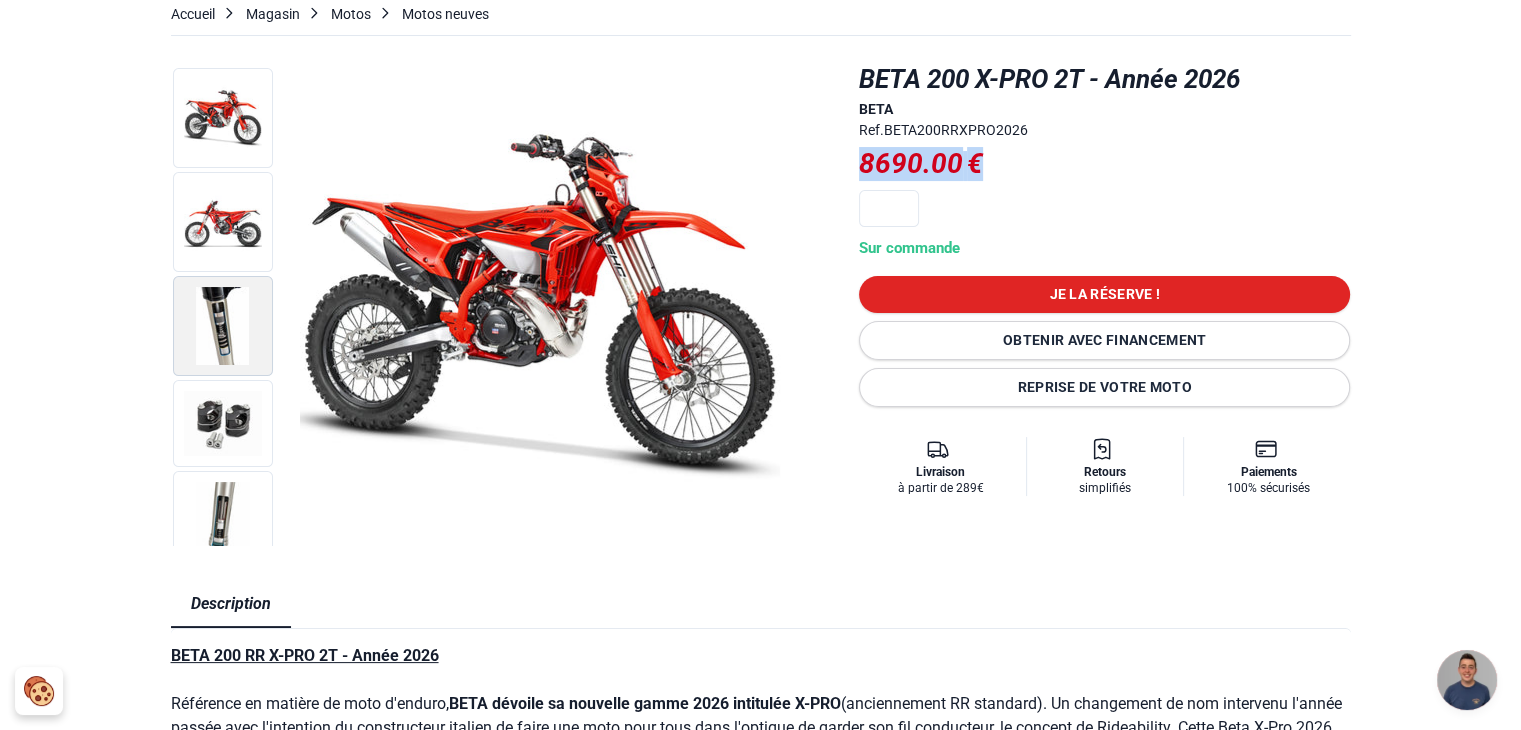 click at bounding box center (223, 326) 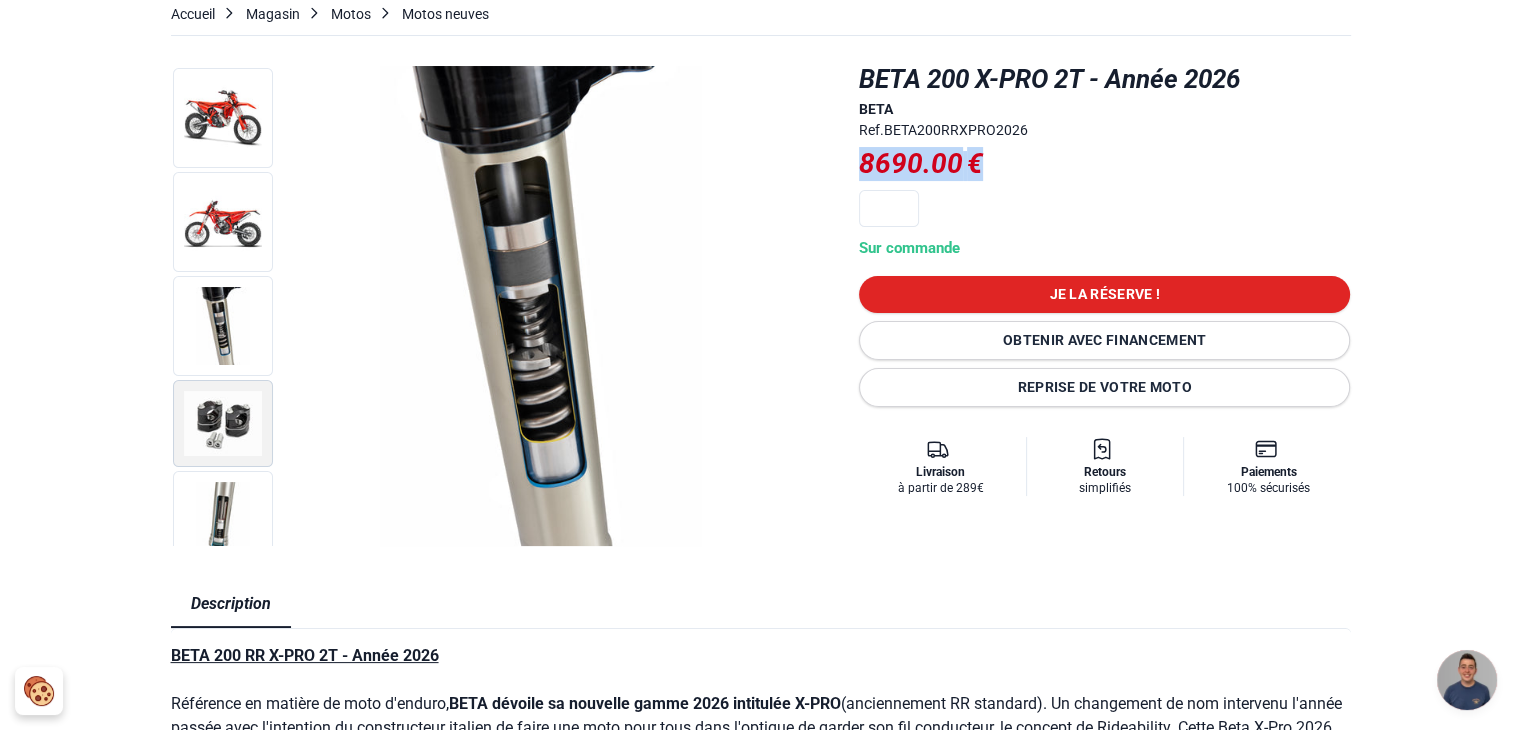 click at bounding box center (223, 423) 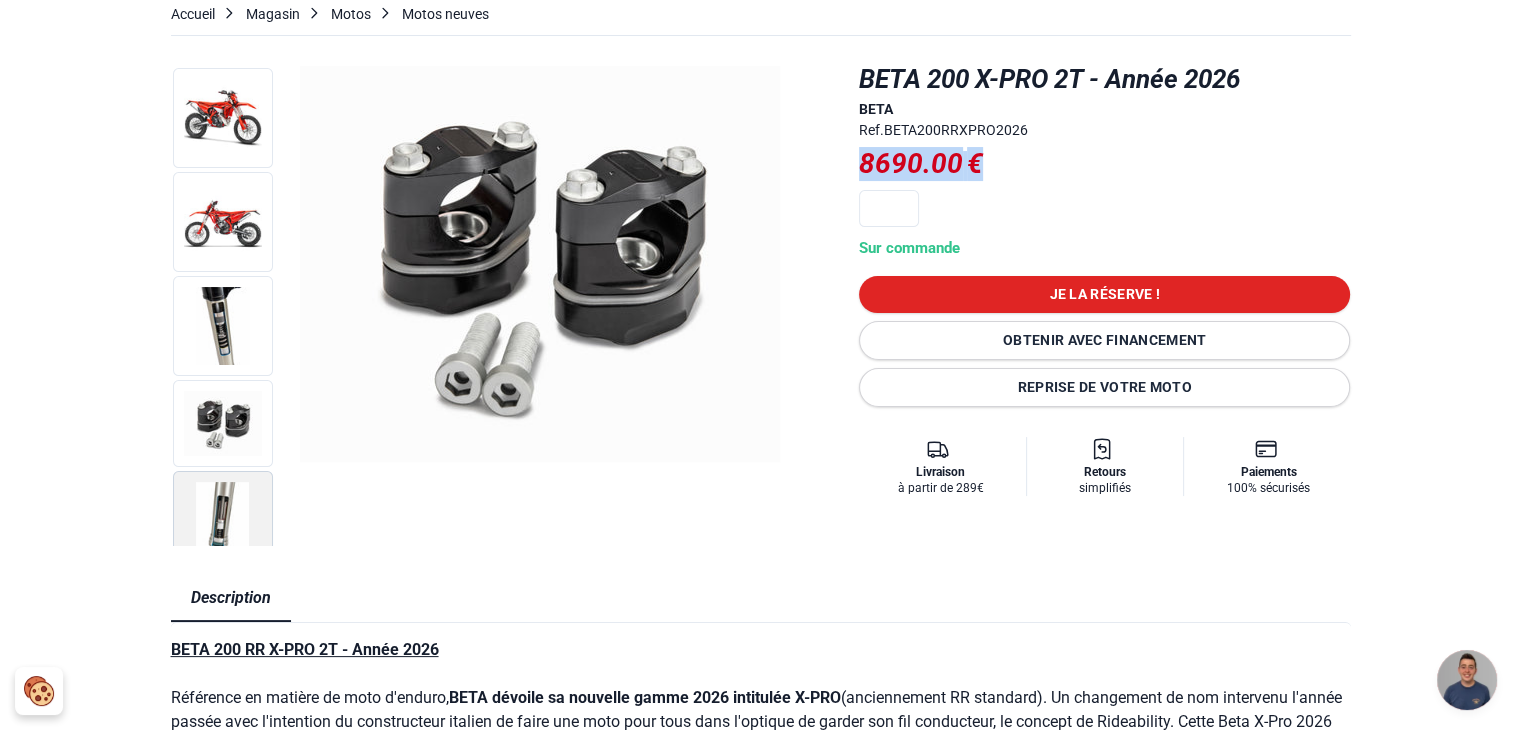 click at bounding box center [223, 521] 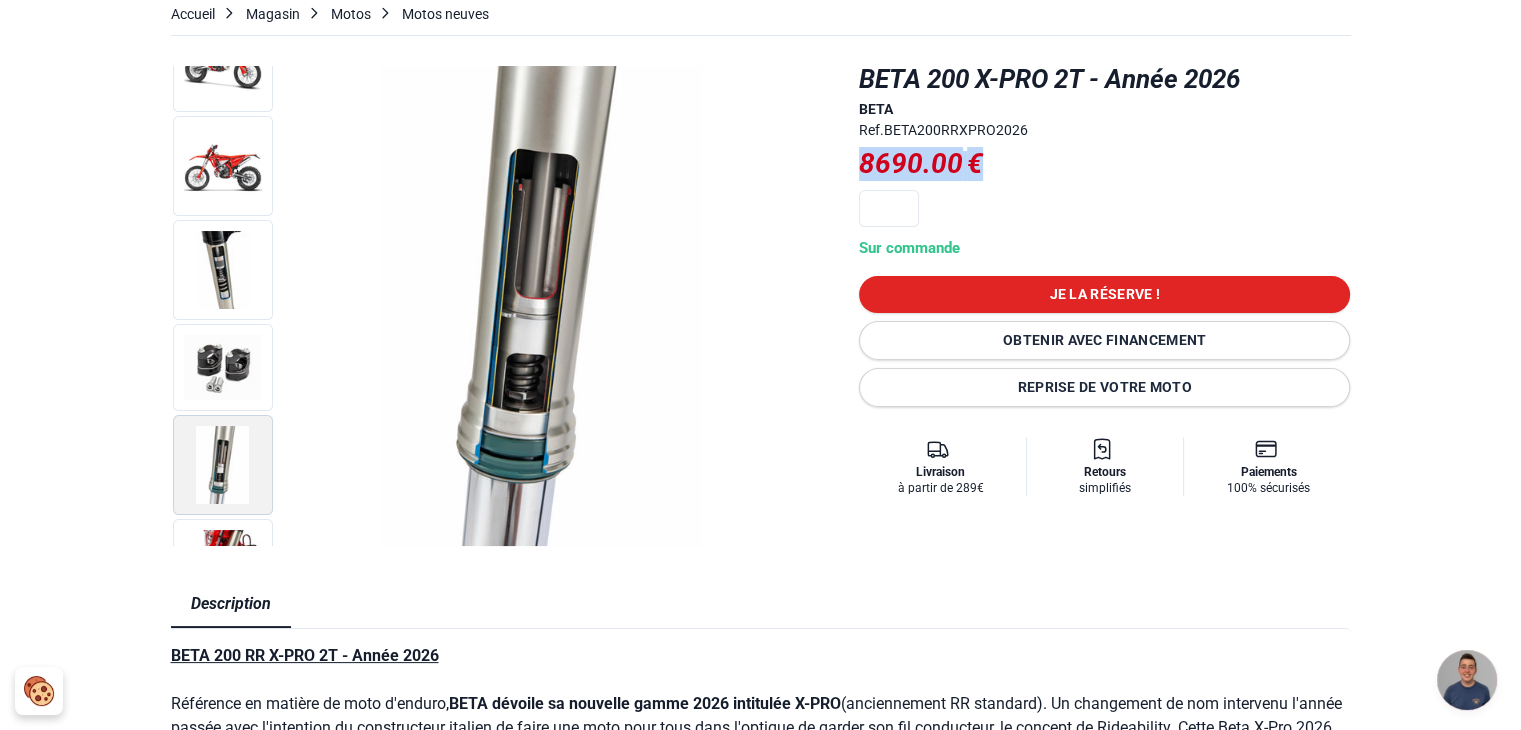 scroll, scrollTop: 104, scrollLeft: 0, axis: vertical 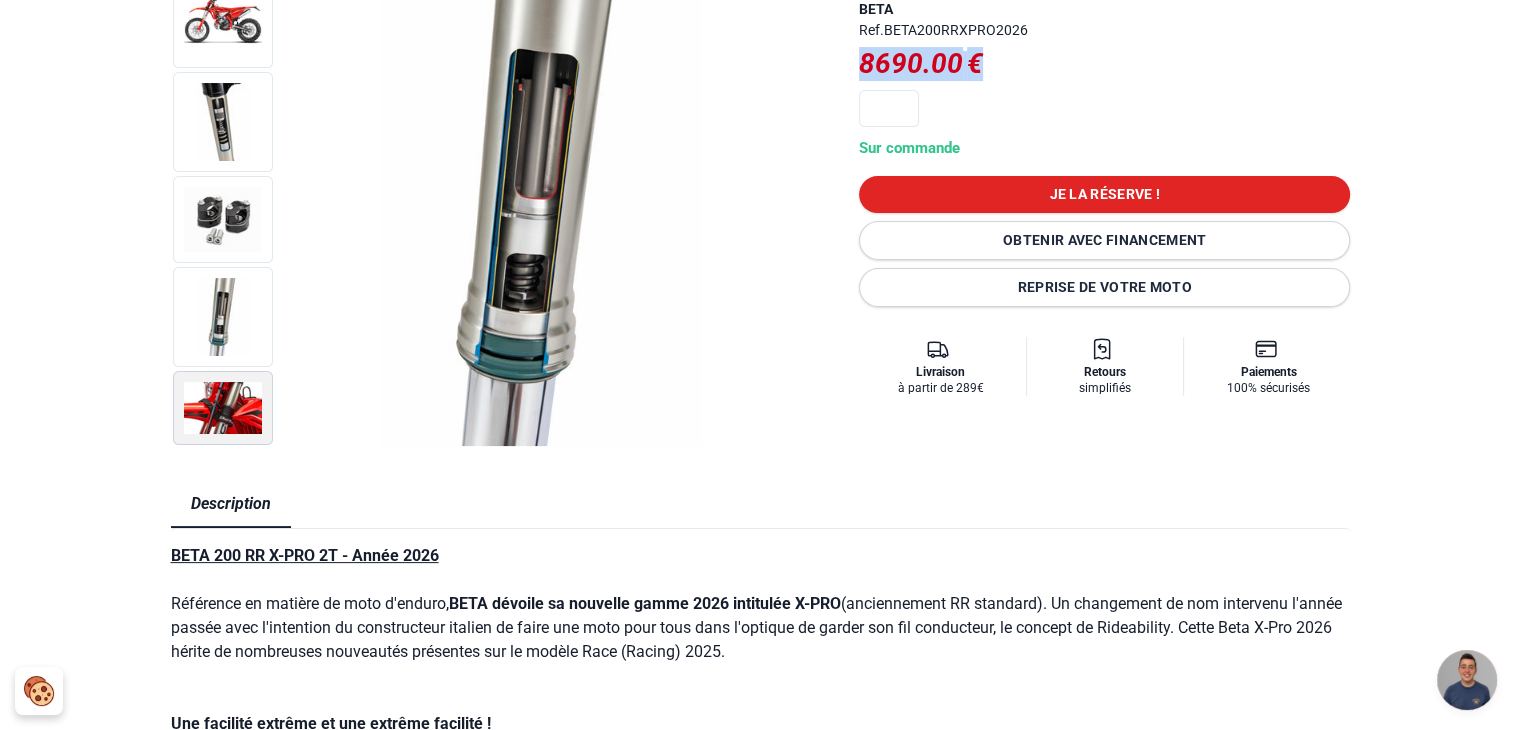 click at bounding box center (223, 408) 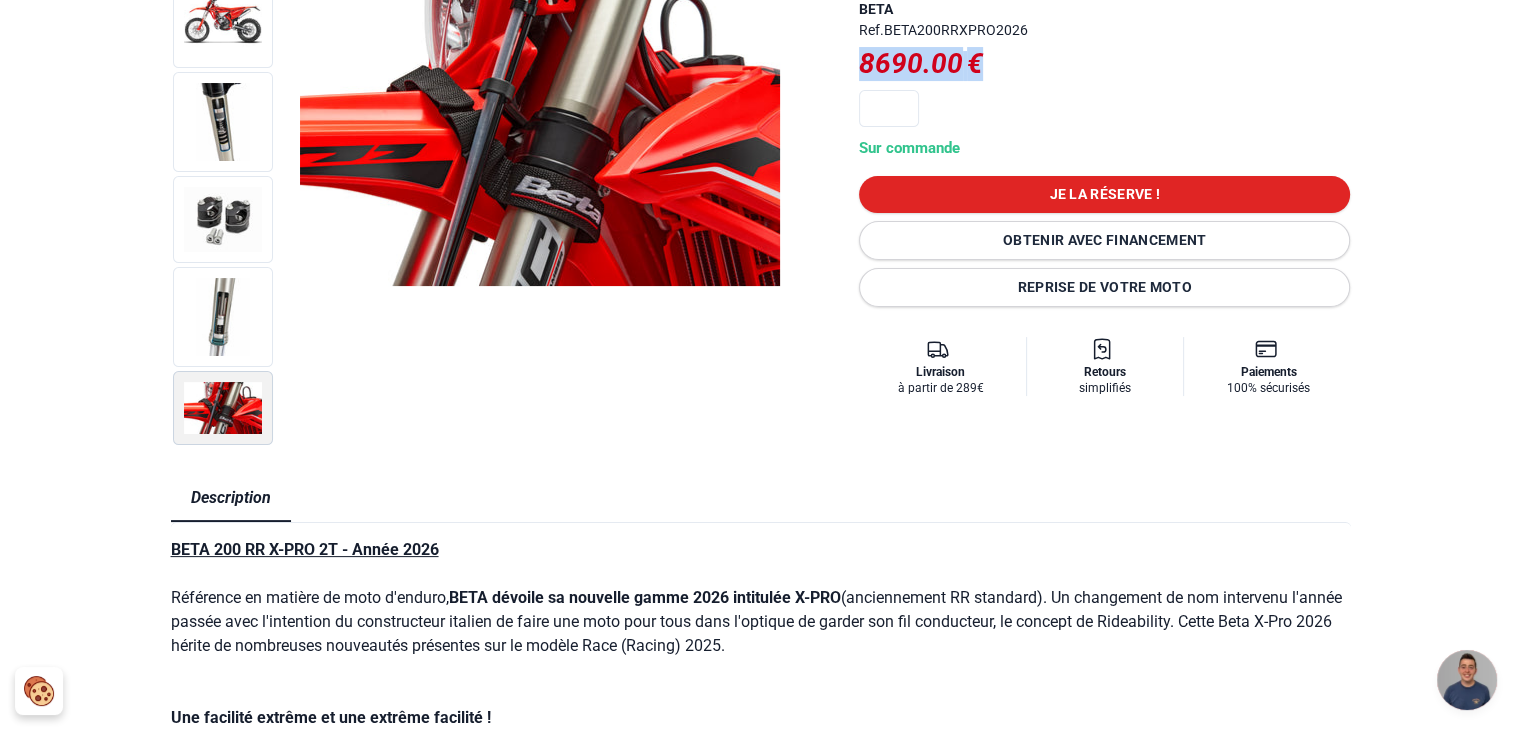 click at bounding box center (223, 408) 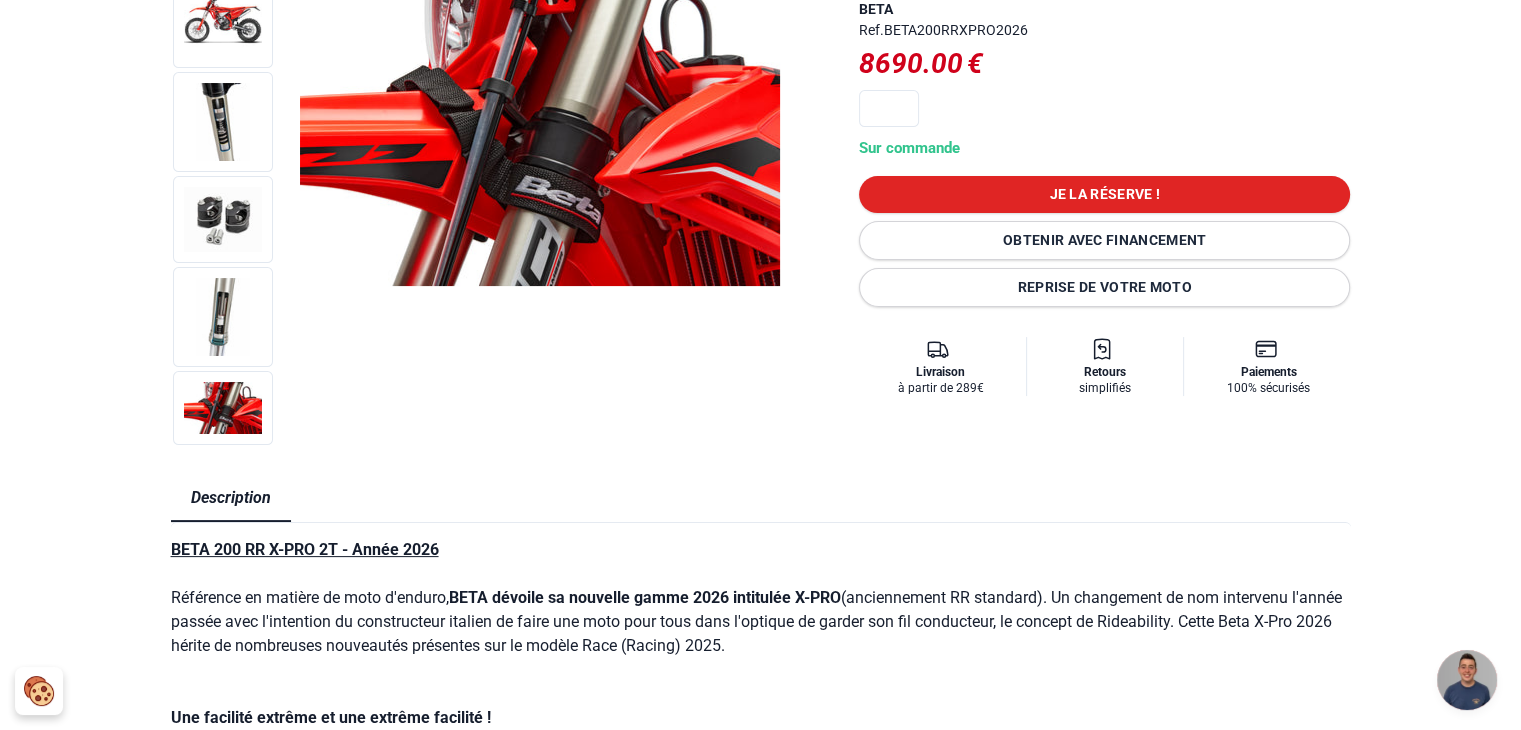 click at bounding box center [569, 206] 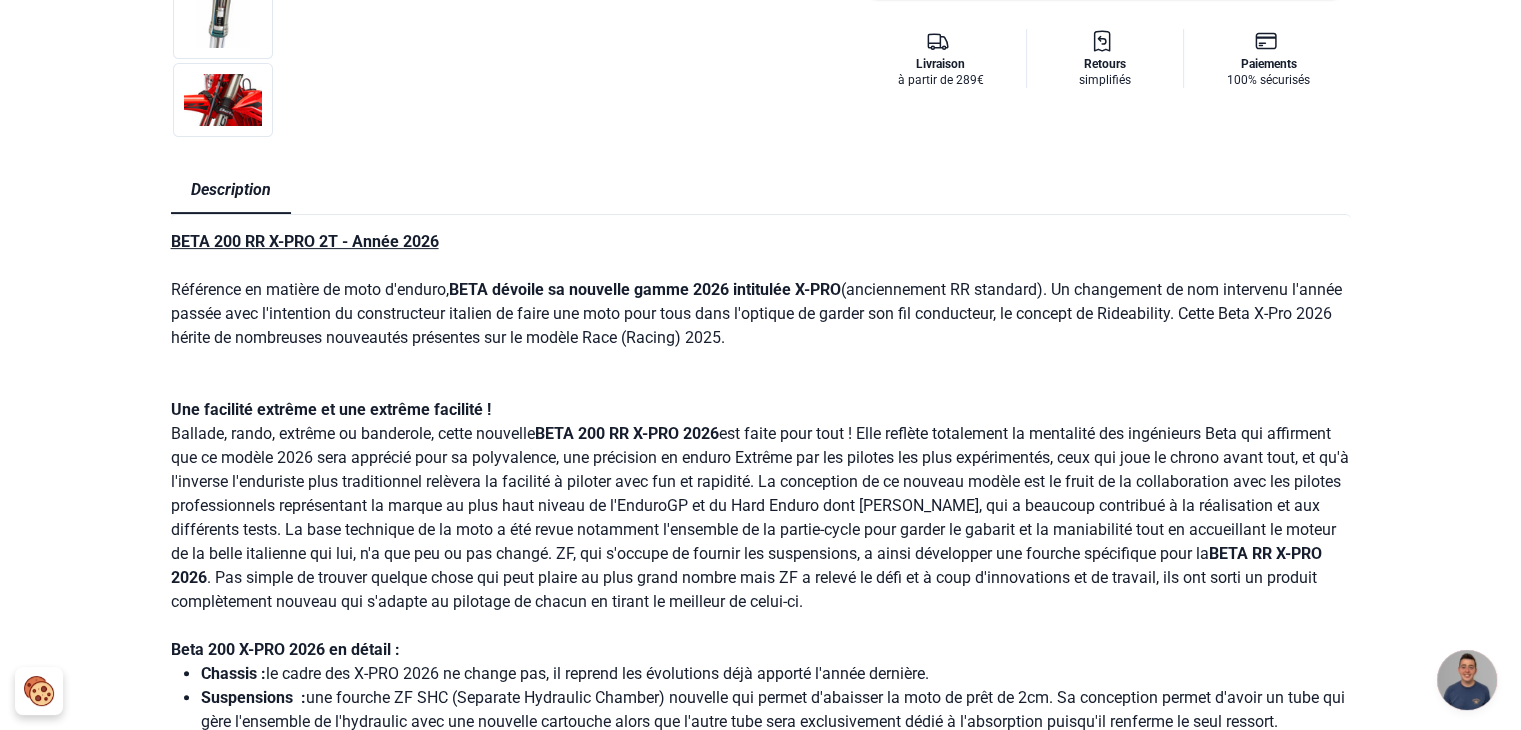 scroll, scrollTop: 700, scrollLeft: 0, axis: vertical 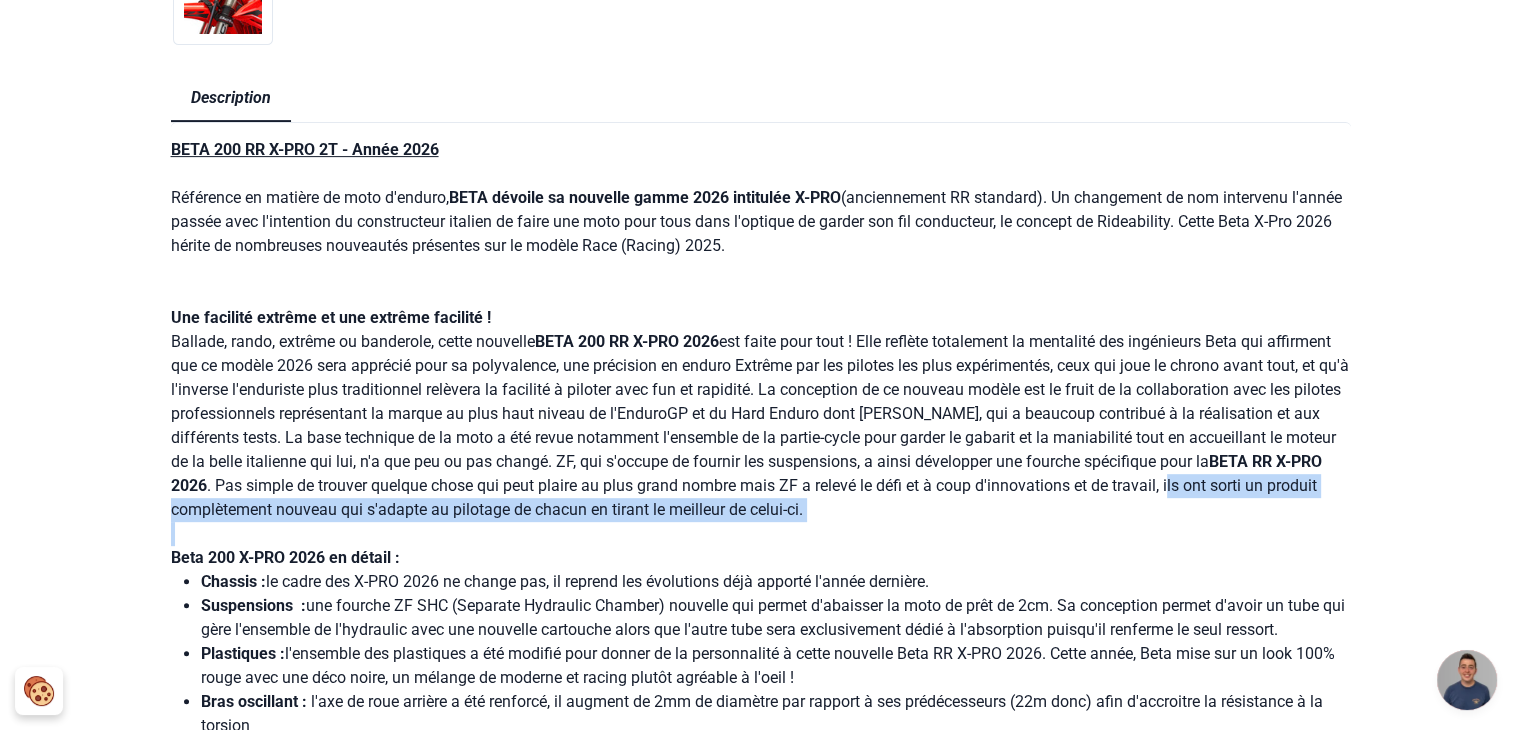 drag, startPoint x: 173, startPoint y: 515, endPoint x: 579, endPoint y: 530, distance: 406.277 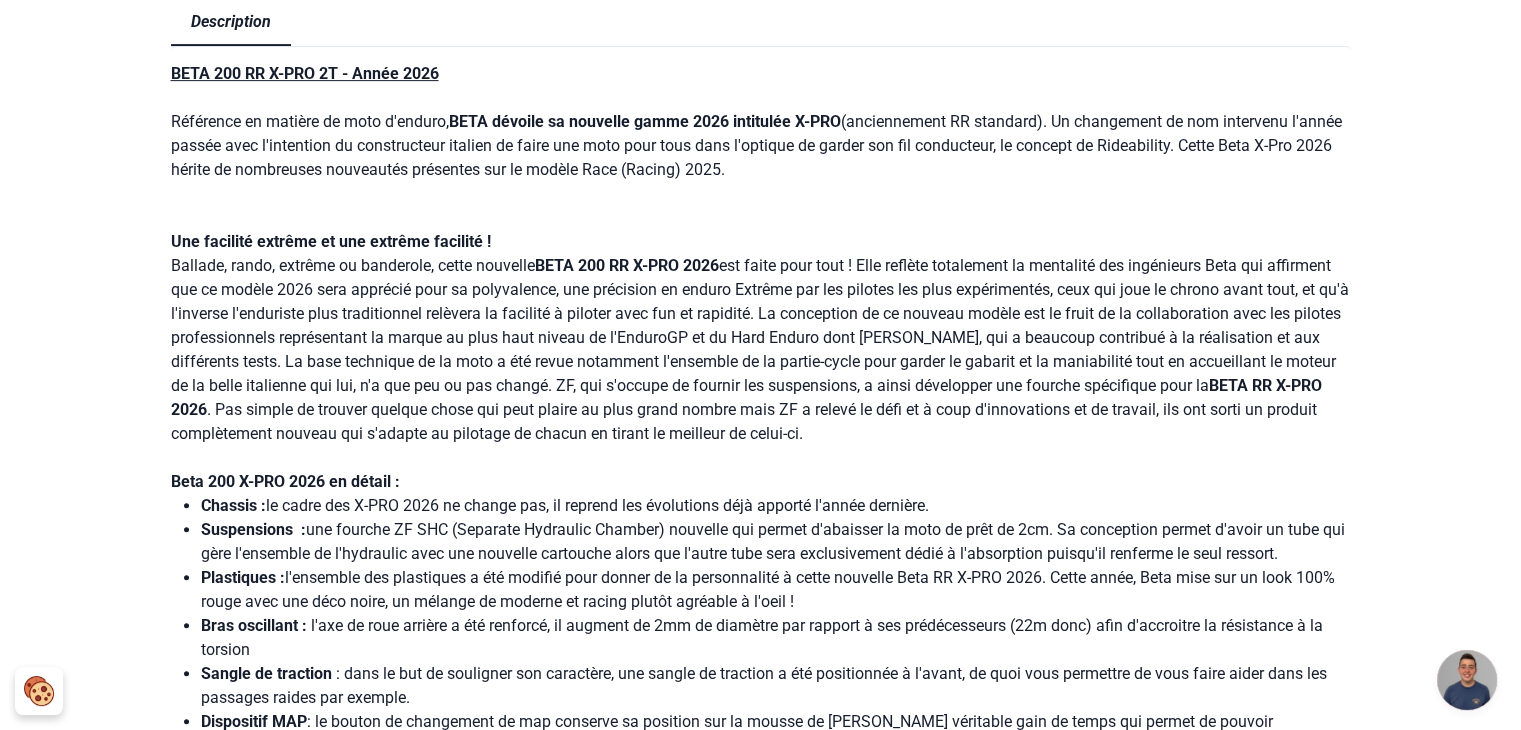 scroll, scrollTop: 900, scrollLeft: 0, axis: vertical 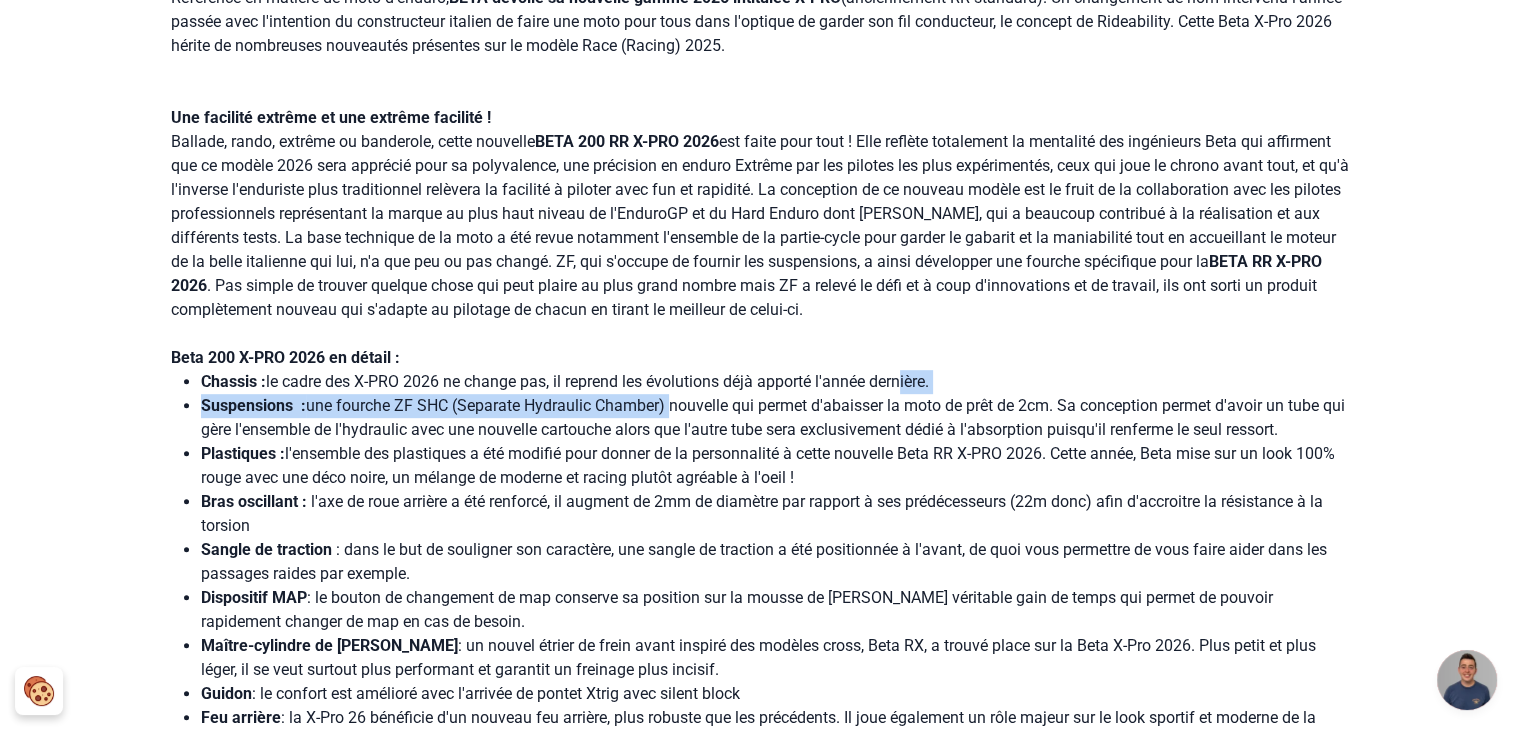 drag, startPoint x: 694, startPoint y: 393, endPoint x: 953, endPoint y: 376, distance: 259.5573 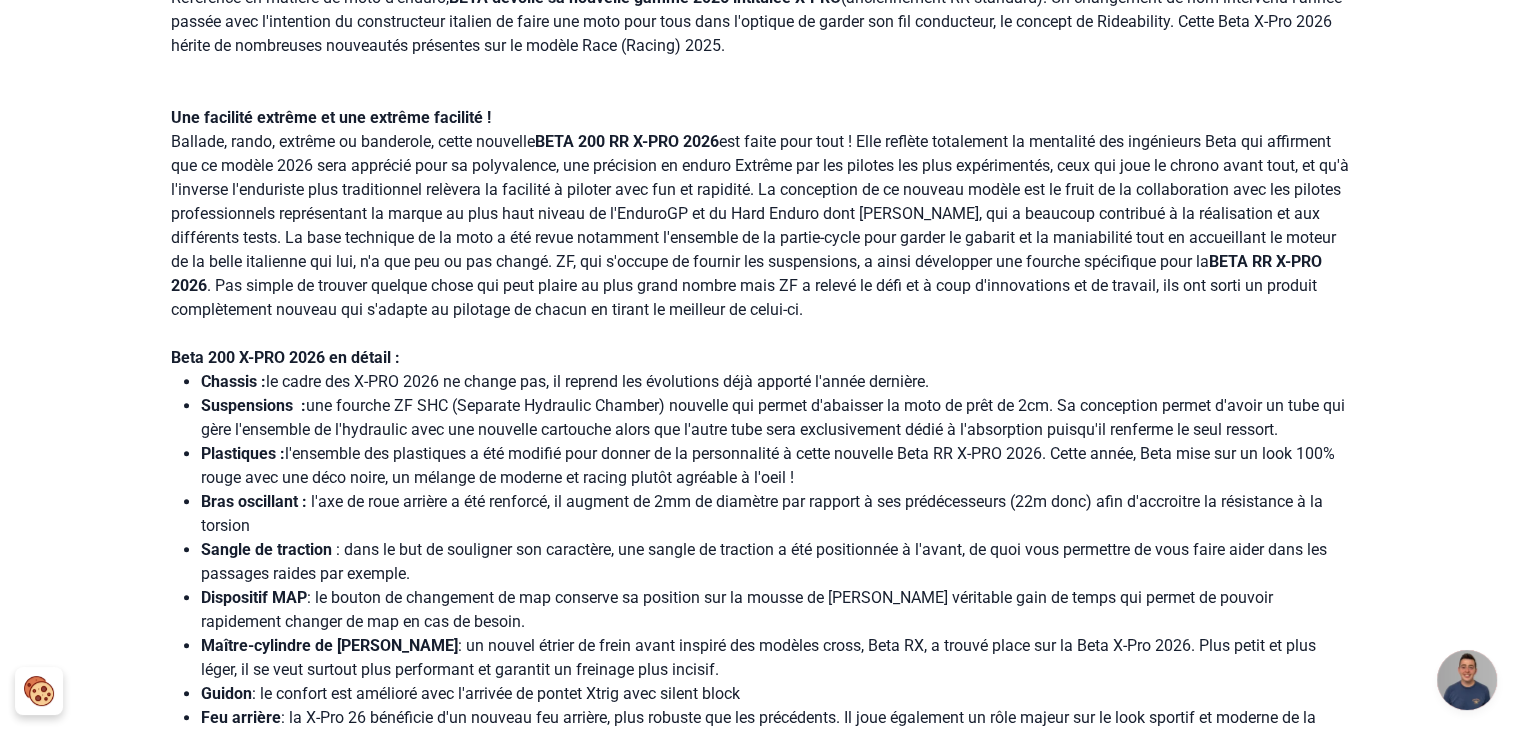click at bounding box center [761, 334] 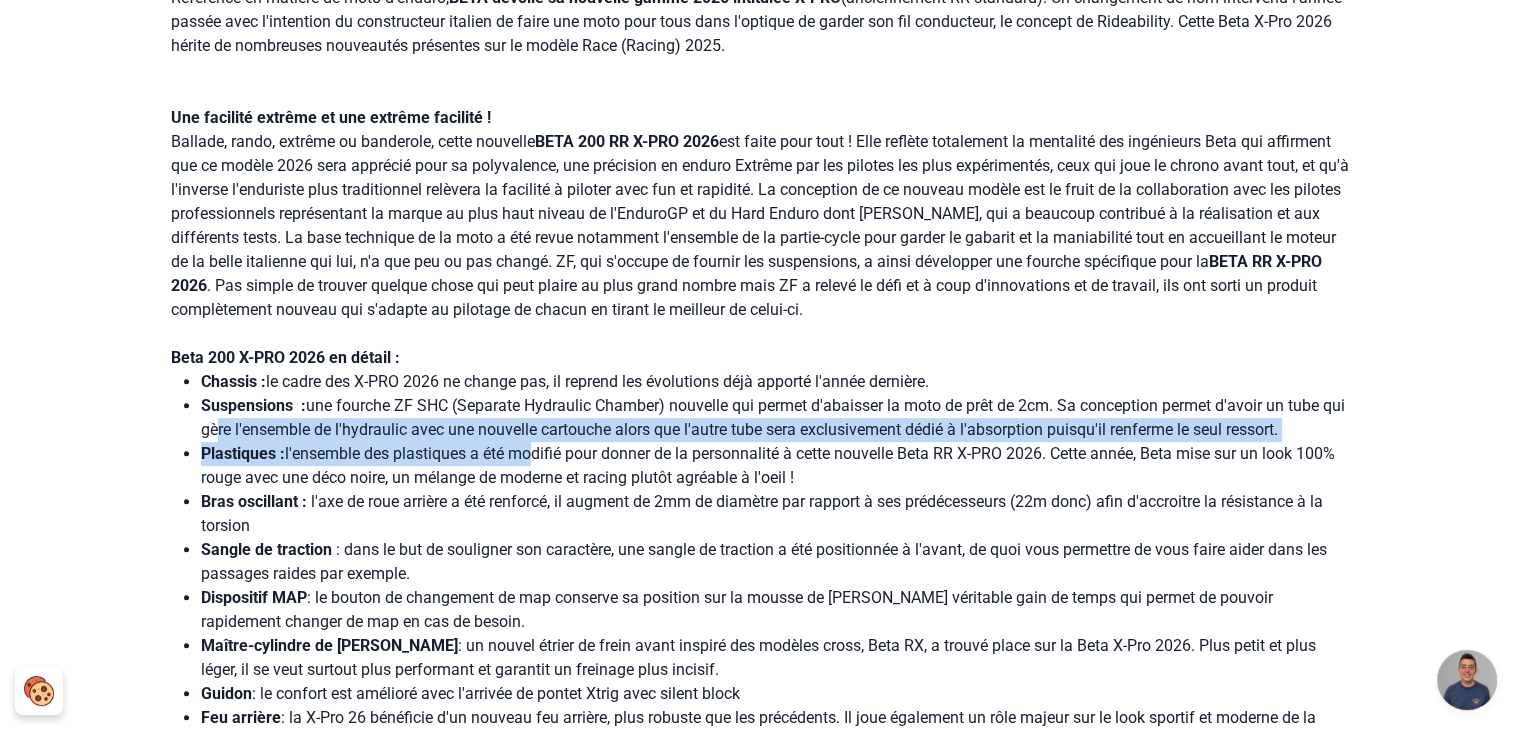drag, startPoint x: 248, startPoint y: 423, endPoint x: 536, endPoint y: 446, distance: 288.91693 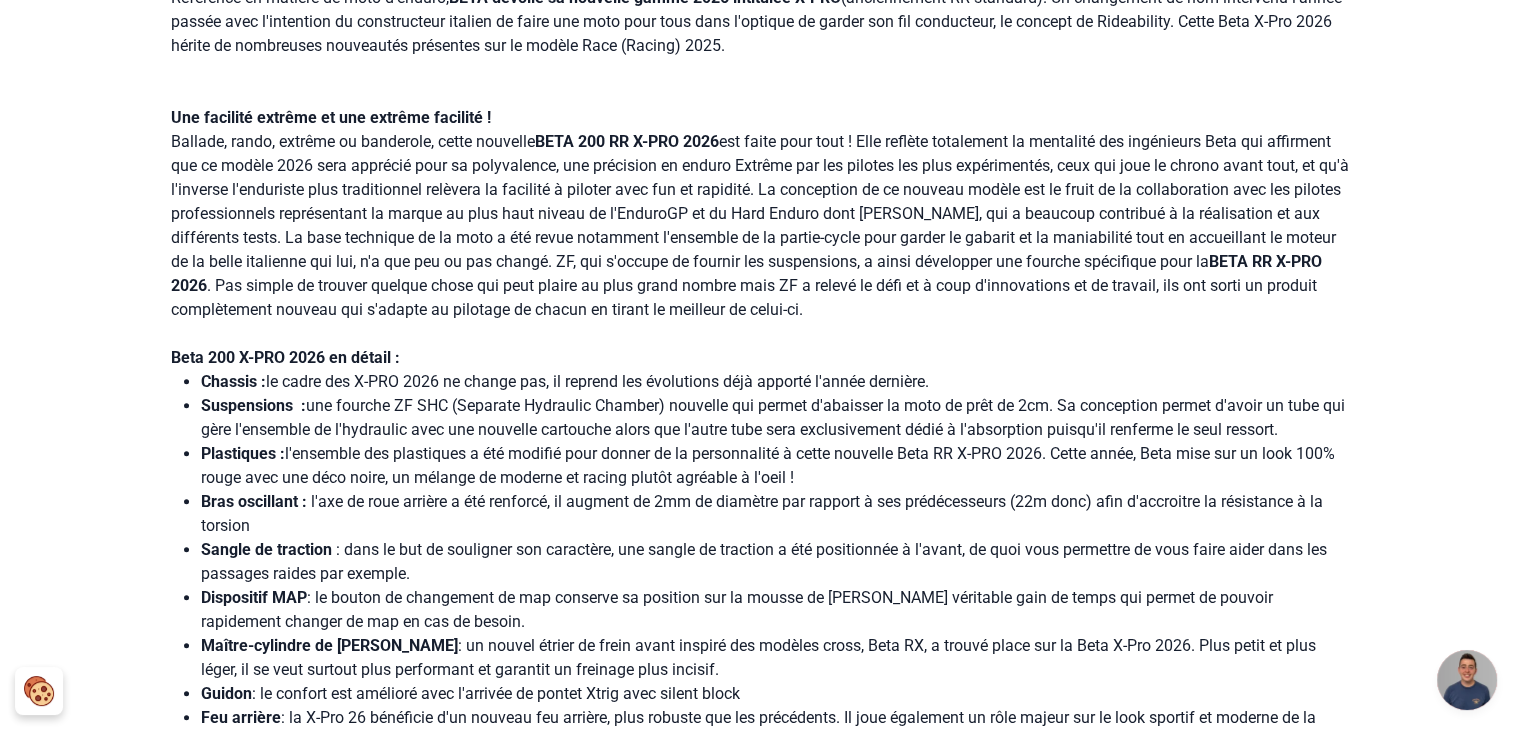 click on "Plastiques :  l'ensemble des plastiques a été modifié pour donner de la personnalité à cette nouvelle Beta RR X-PRO 2026. Cette année, Beta mise sur un look 100% rouge avec une déco noire, un mélange de moderne et racing plutôt agréable à l'oeil !" at bounding box center [776, 466] 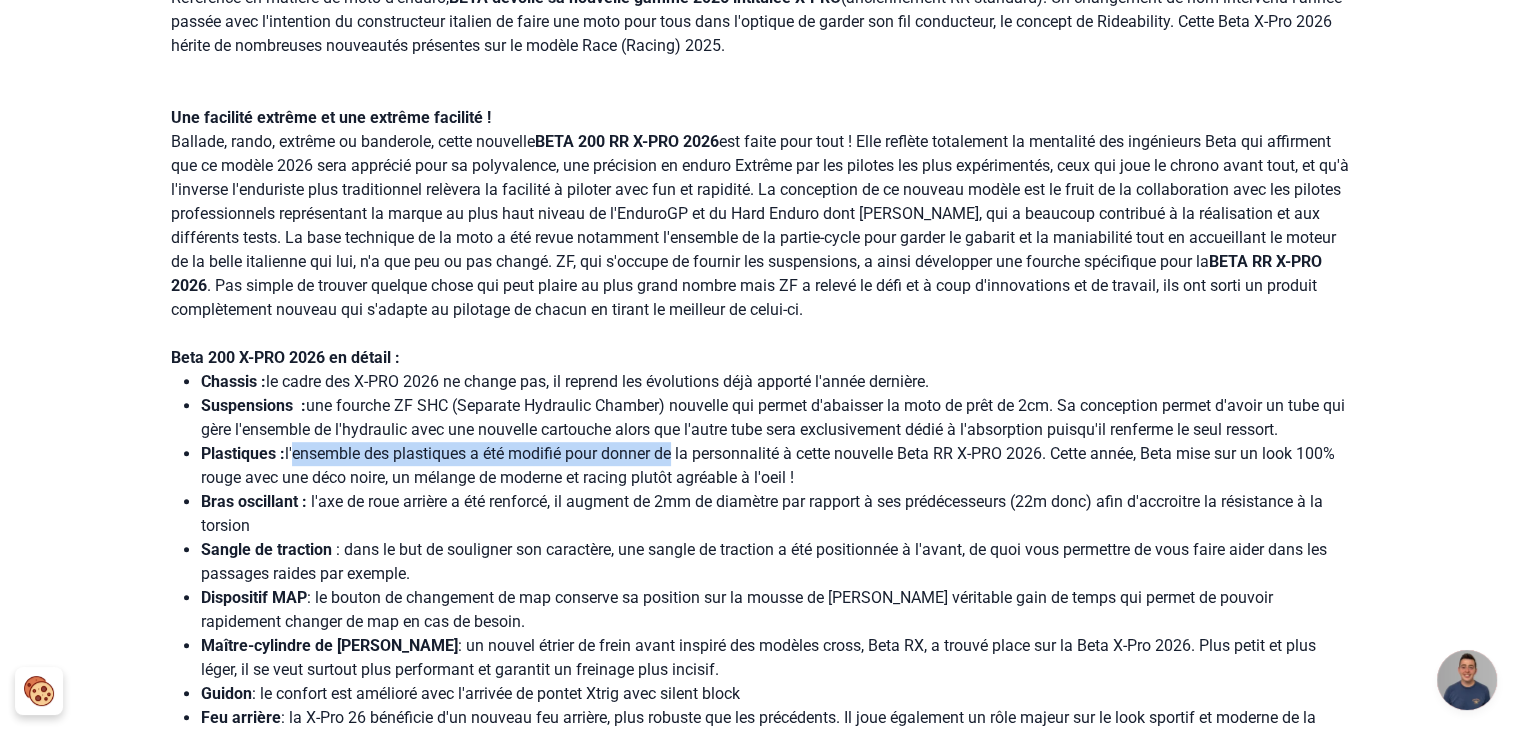 drag, startPoint x: 294, startPoint y: 445, endPoint x: 676, endPoint y: 449, distance: 382.02094 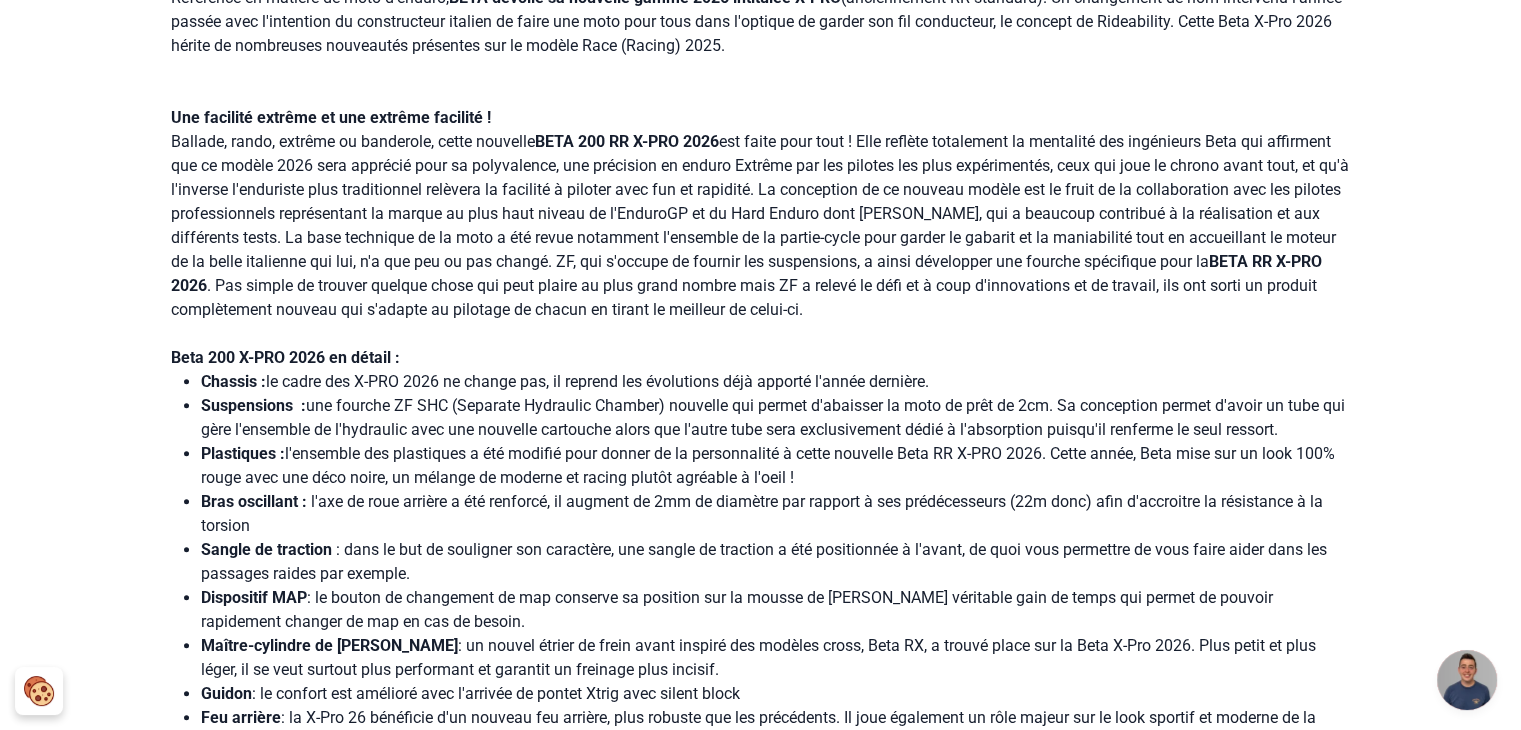 click on "Plastiques :  l'ensemble des plastiques a été modifié pour donner de la personnalité à cette nouvelle Beta RR X-PRO 2026. Cette année, Beta mise sur un look 100% rouge avec une déco noire, un mélange de moderne et racing plutôt agréable à l'oeil !" at bounding box center [776, 466] 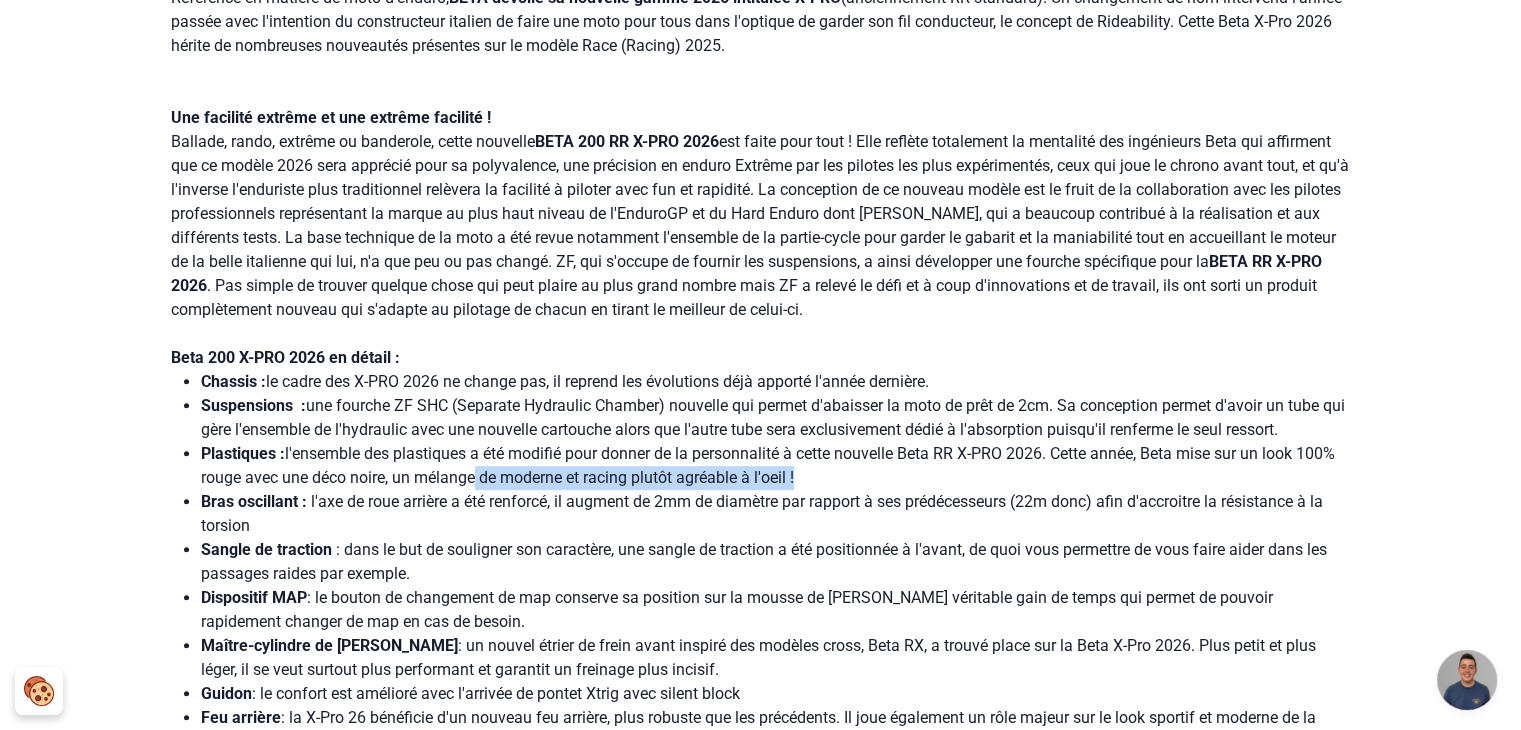 drag, startPoint x: 203, startPoint y: 490, endPoint x: 474, endPoint y: 468, distance: 271.8915 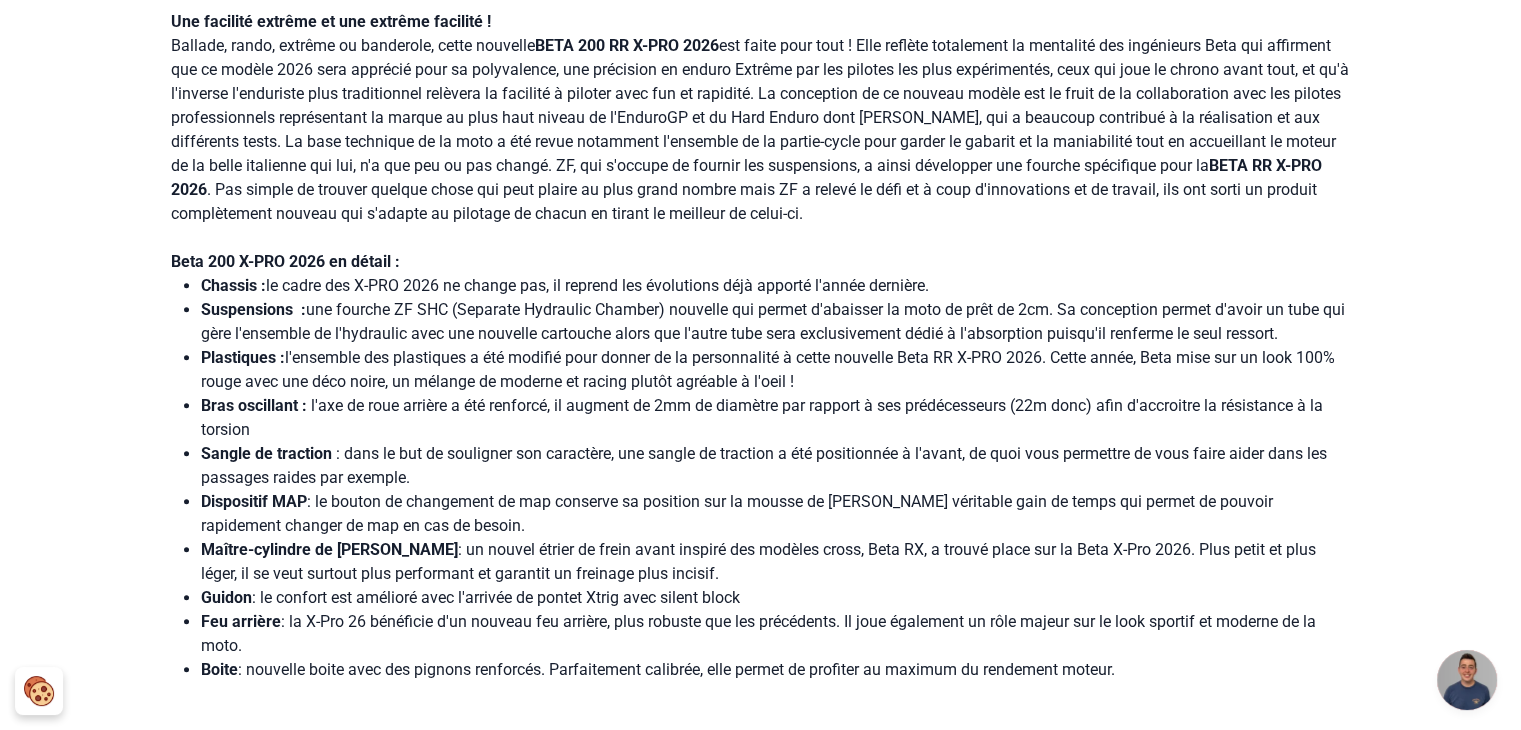 scroll, scrollTop: 1100, scrollLeft: 0, axis: vertical 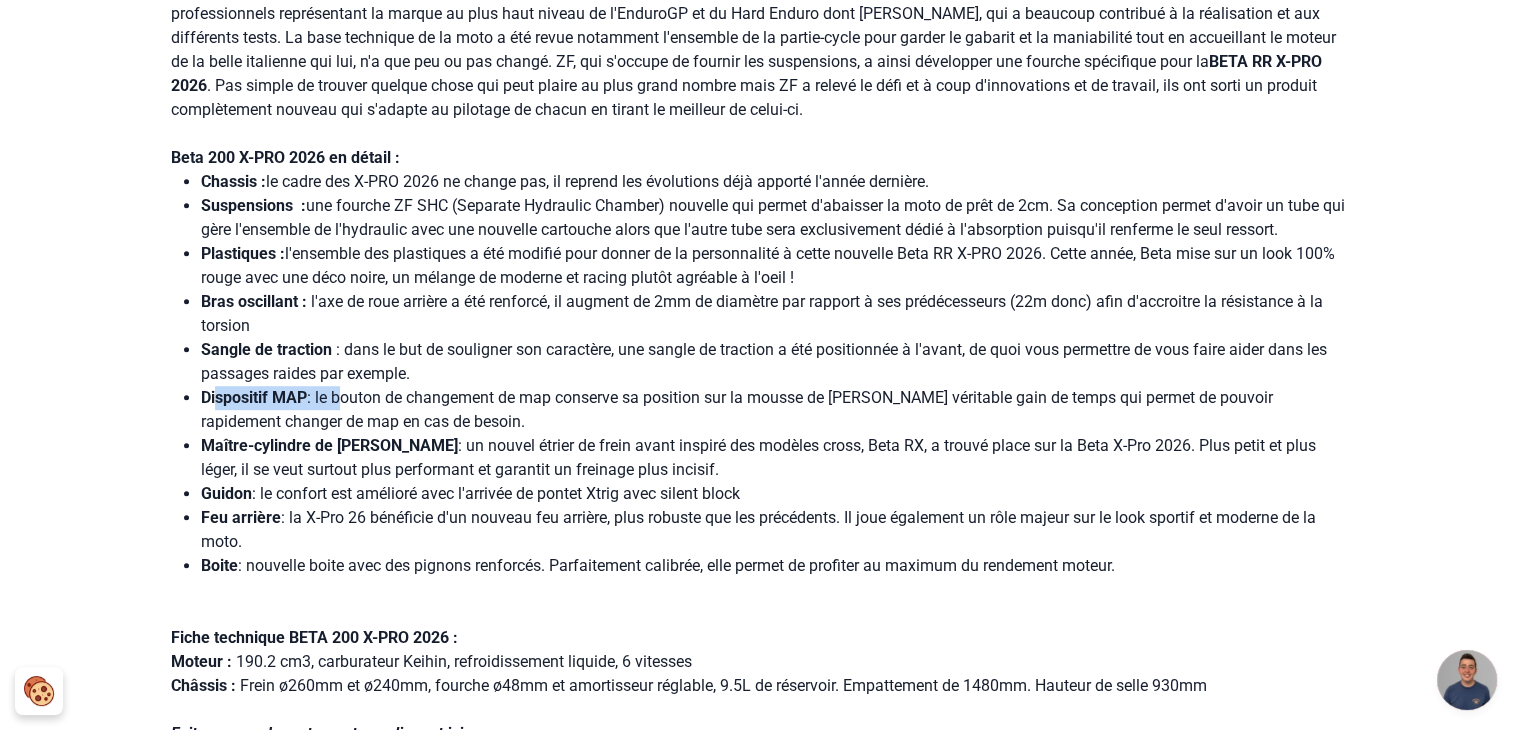 drag, startPoint x: 217, startPoint y: 393, endPoint x: 342, endPoint y: 398, distance: 125.09996 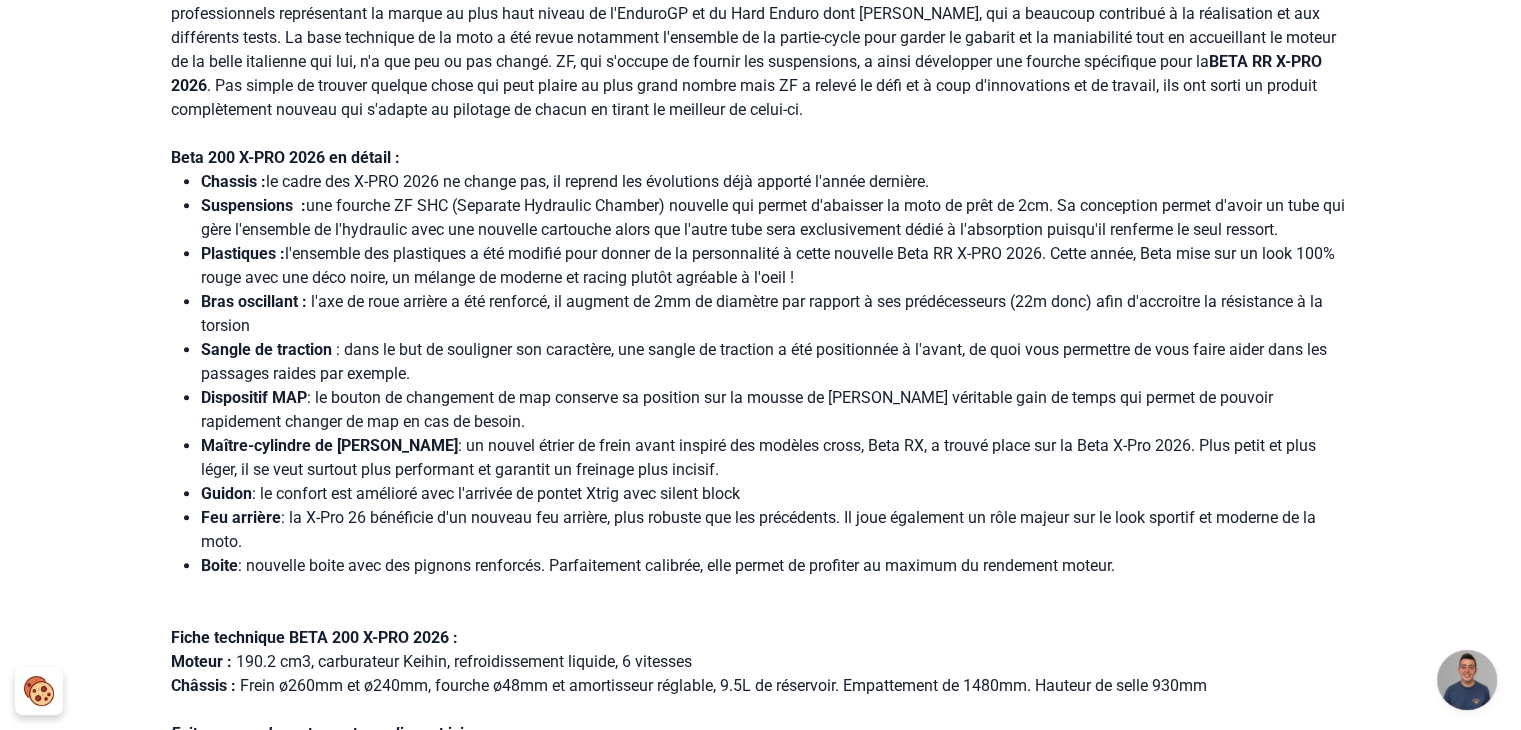 click on "Sangle de traction   : dans le but de souligner son caractère, une sangle de traction a été positionnée à l'avant, de quoi vous permettre de vous faire aider dans les passages raides par exemple." at bounding box center [776, 362] 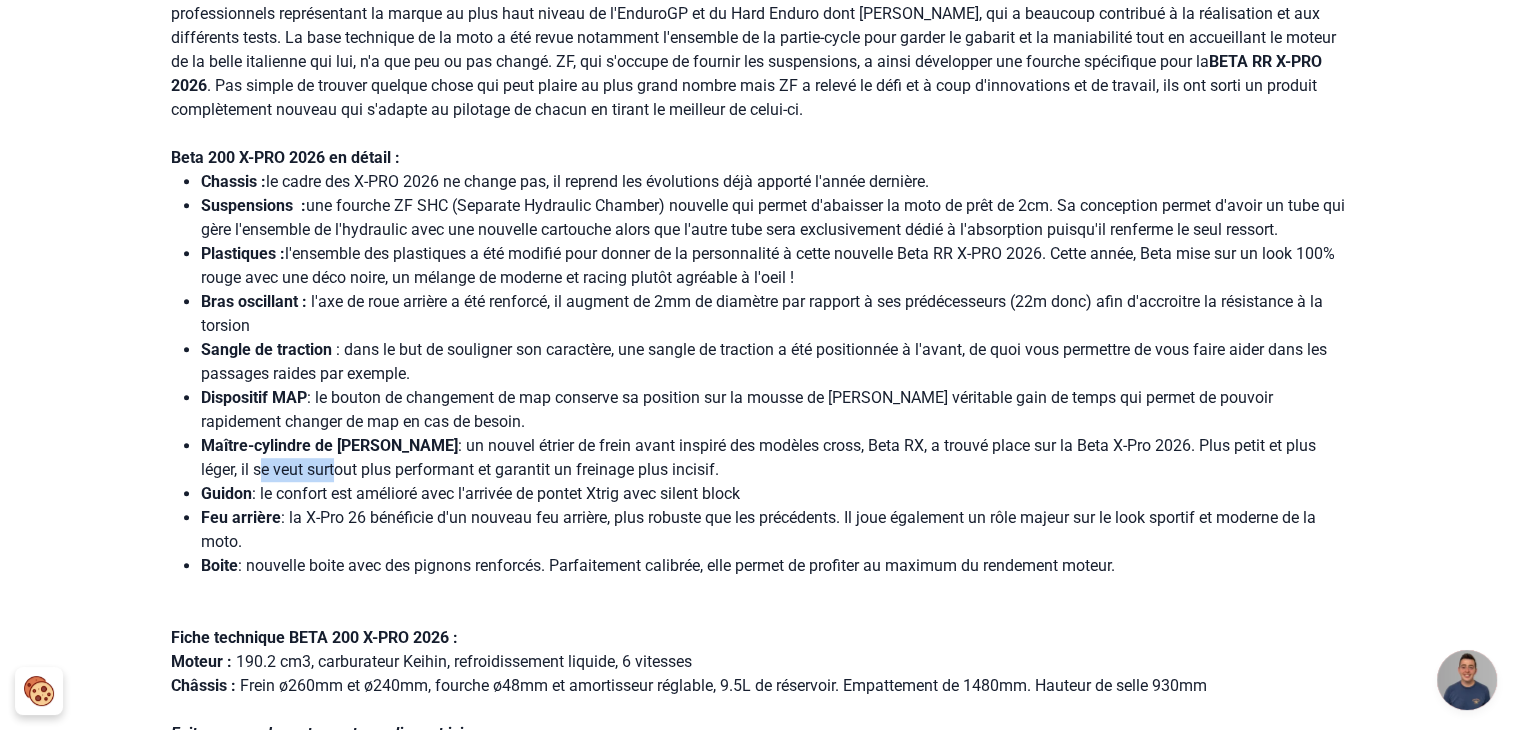 drag, startPoint x: 199, startPoint y: 470, endPoint x: 275, endPoint y: 479, distance: 76.53104 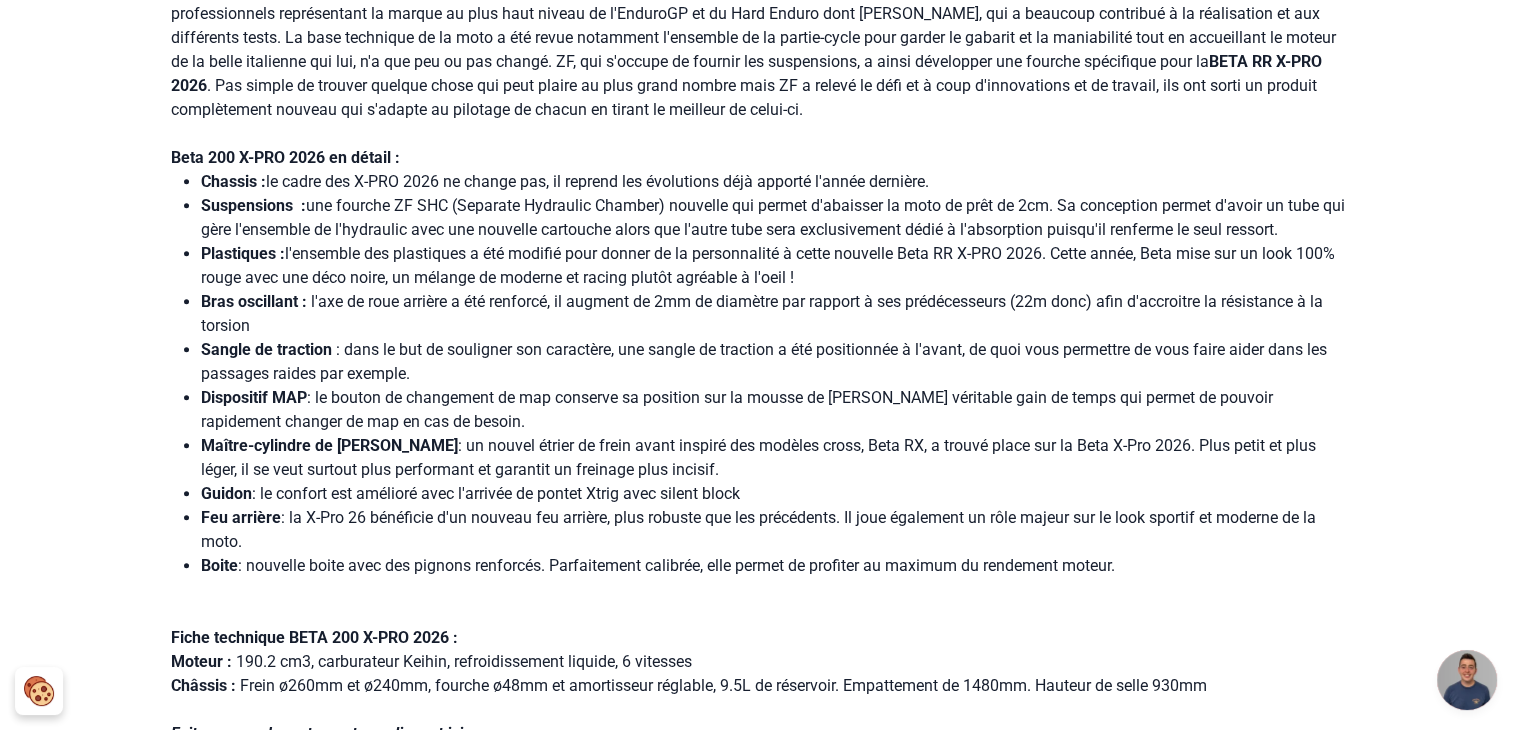 click on "Maître-cylindre de frein Nissin  : un nouvel étrier de frein avant inspiré des modèles cross, Beta RX, a trouvé place sur la Beta X-Pro 2026. Plus petit et plus léger, il se veut surtout plus performant et garantit un freinage plus incisif." at bounding box center [776, 458] 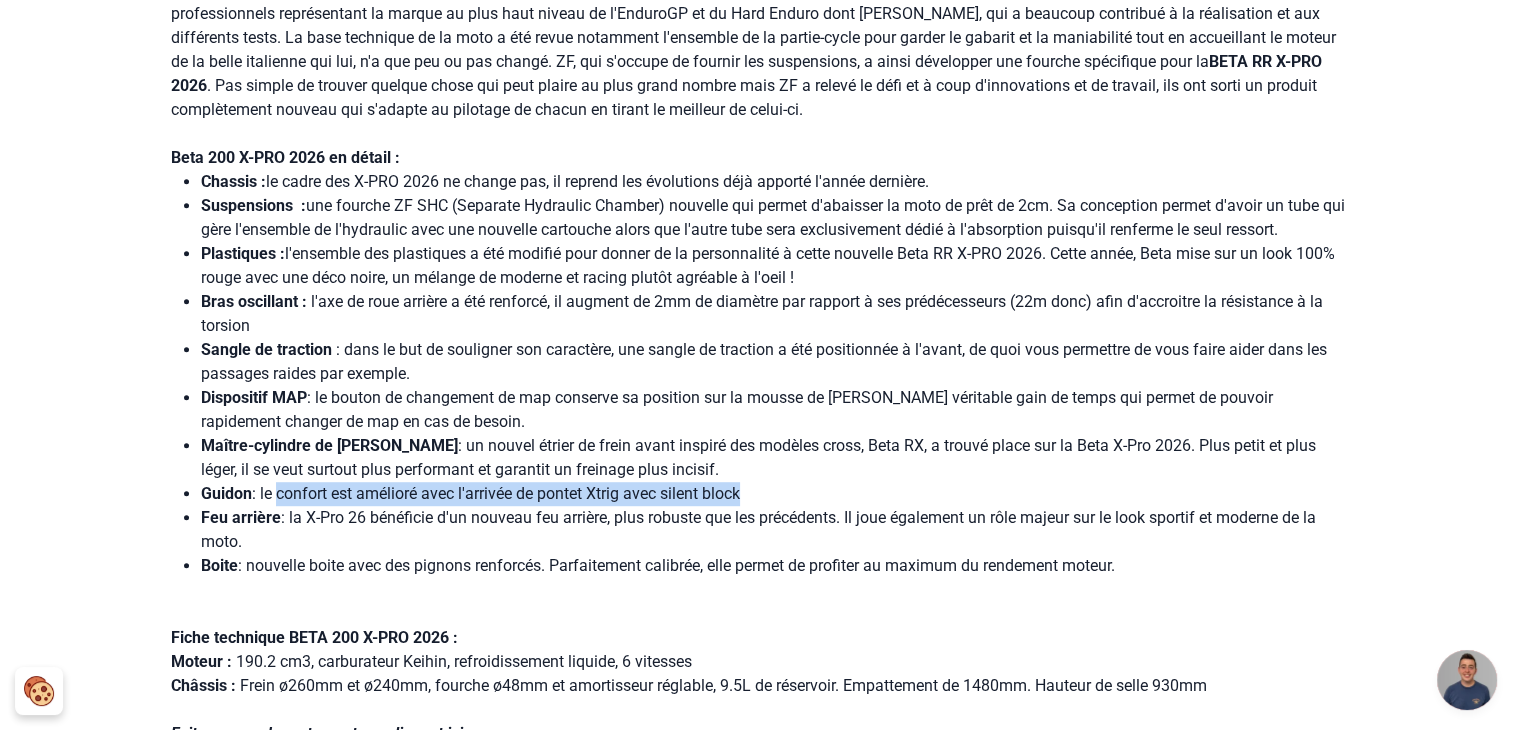 drag, startPoint x: 202, startPoint y: 515, endPoint x: 280, endPoint y: 500, distance: 79.429214 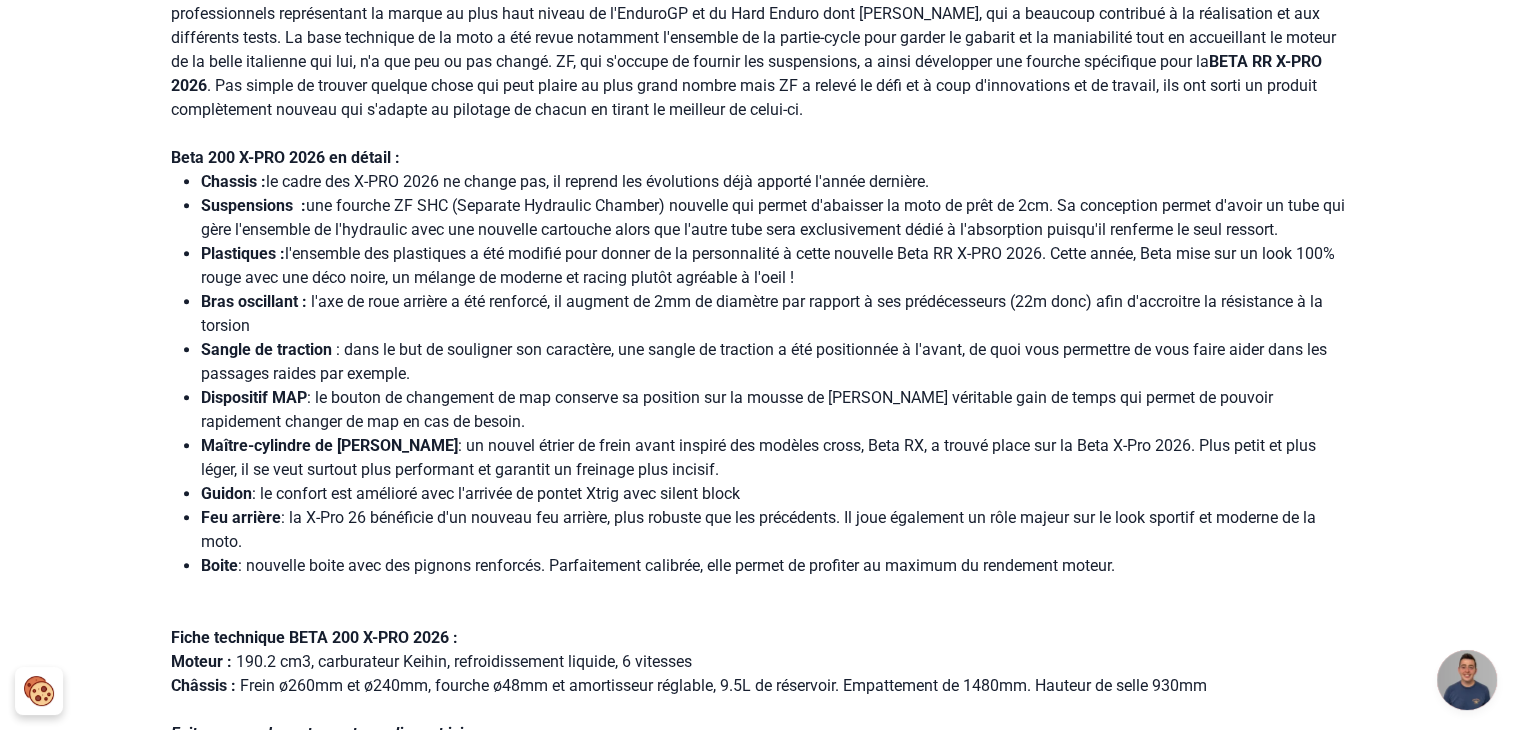 click on "Feu arrière  : la X-Pro 26 bénéficie d'un nouveau feu arrière, plus robuste que les précédents. Il joue également un rôle majeur sur le look sportif et moderne de la moto." at bounding box center [776, 530] 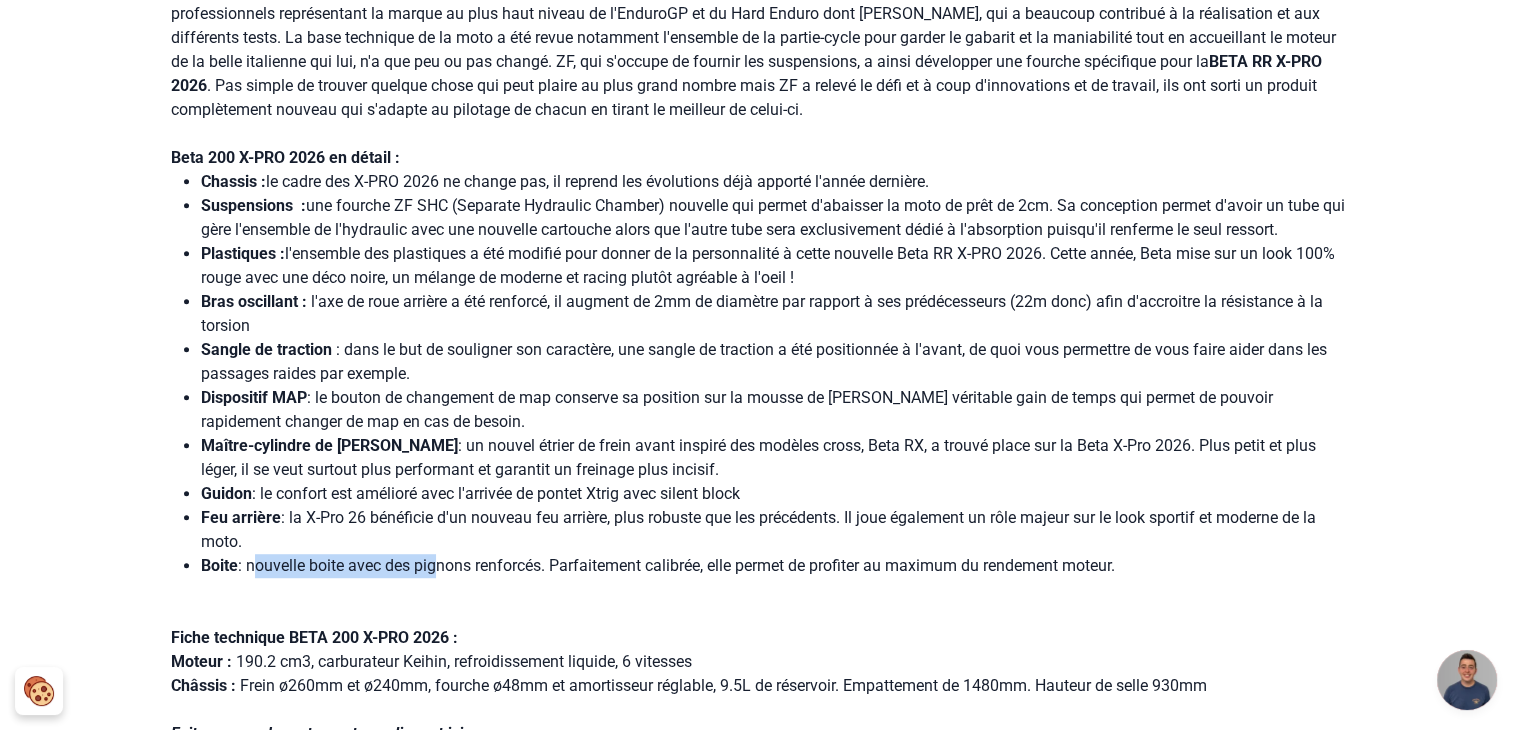 drag, startPoint x: 260, startPoint y: 572, endPoint x: 444, endPoint y: 561, distance: 184.3285 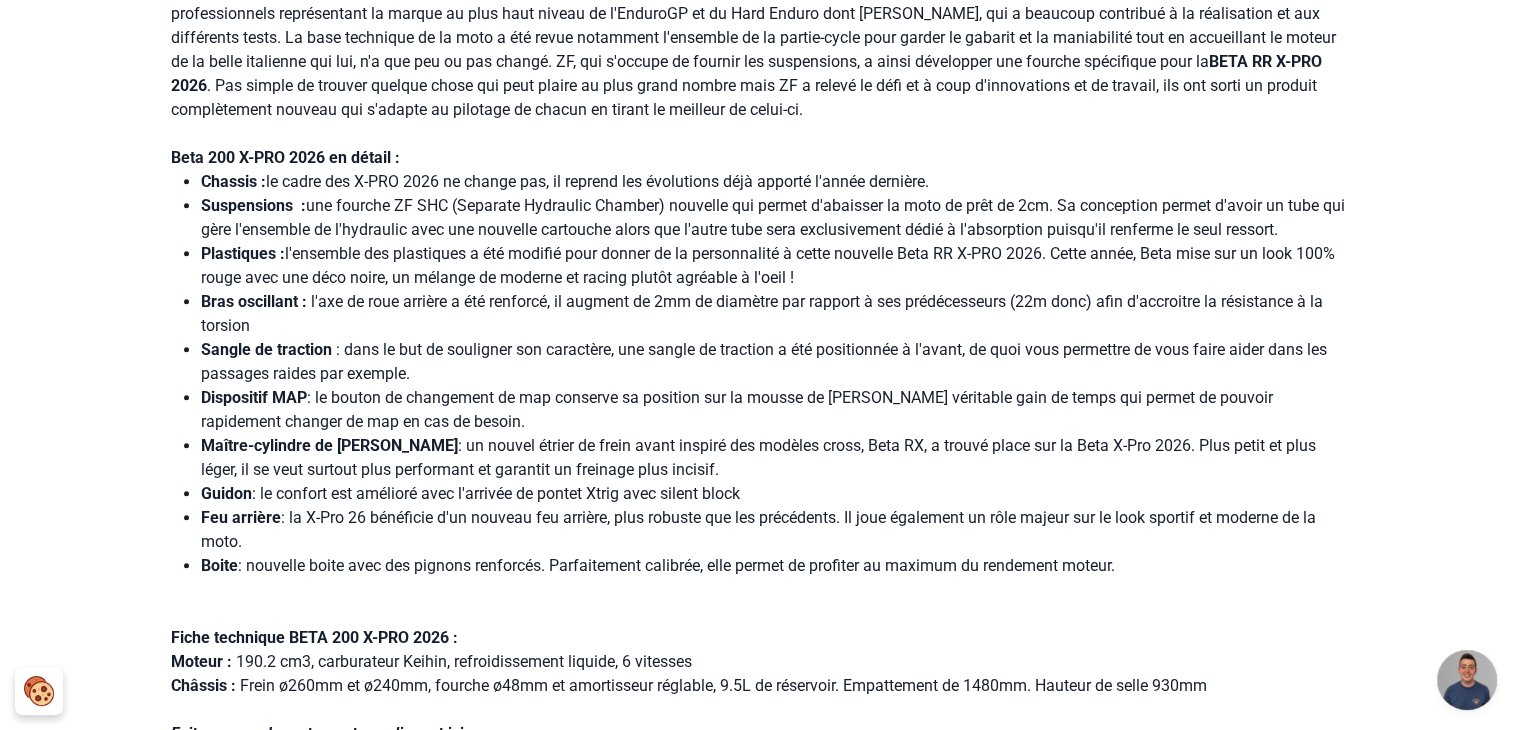 click at bounding box center [761, 590] 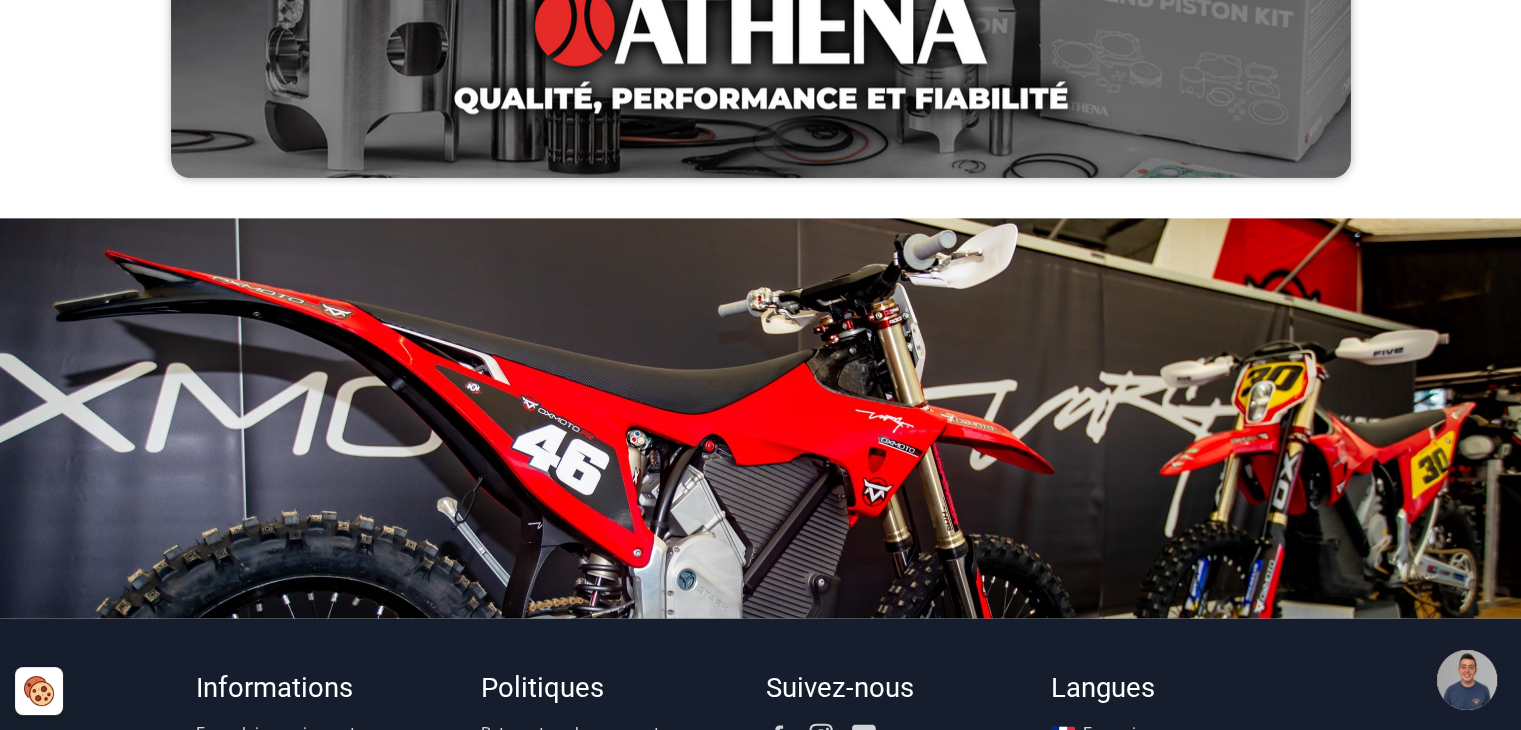 scroll, scrollTop: 2700, scrollLeft: 0, axis: vertical 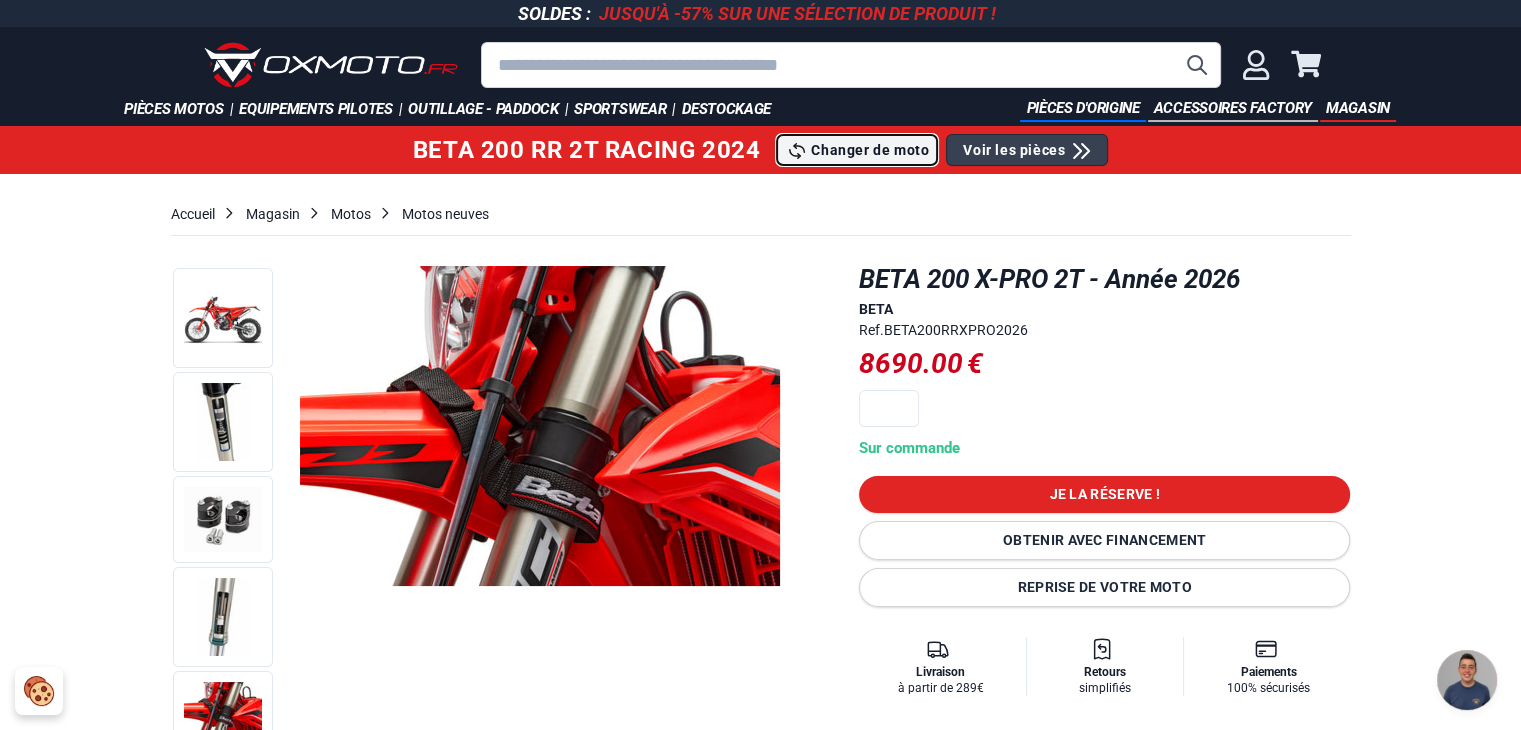 click on "Changer de moto" at bounding box center [870, 150] 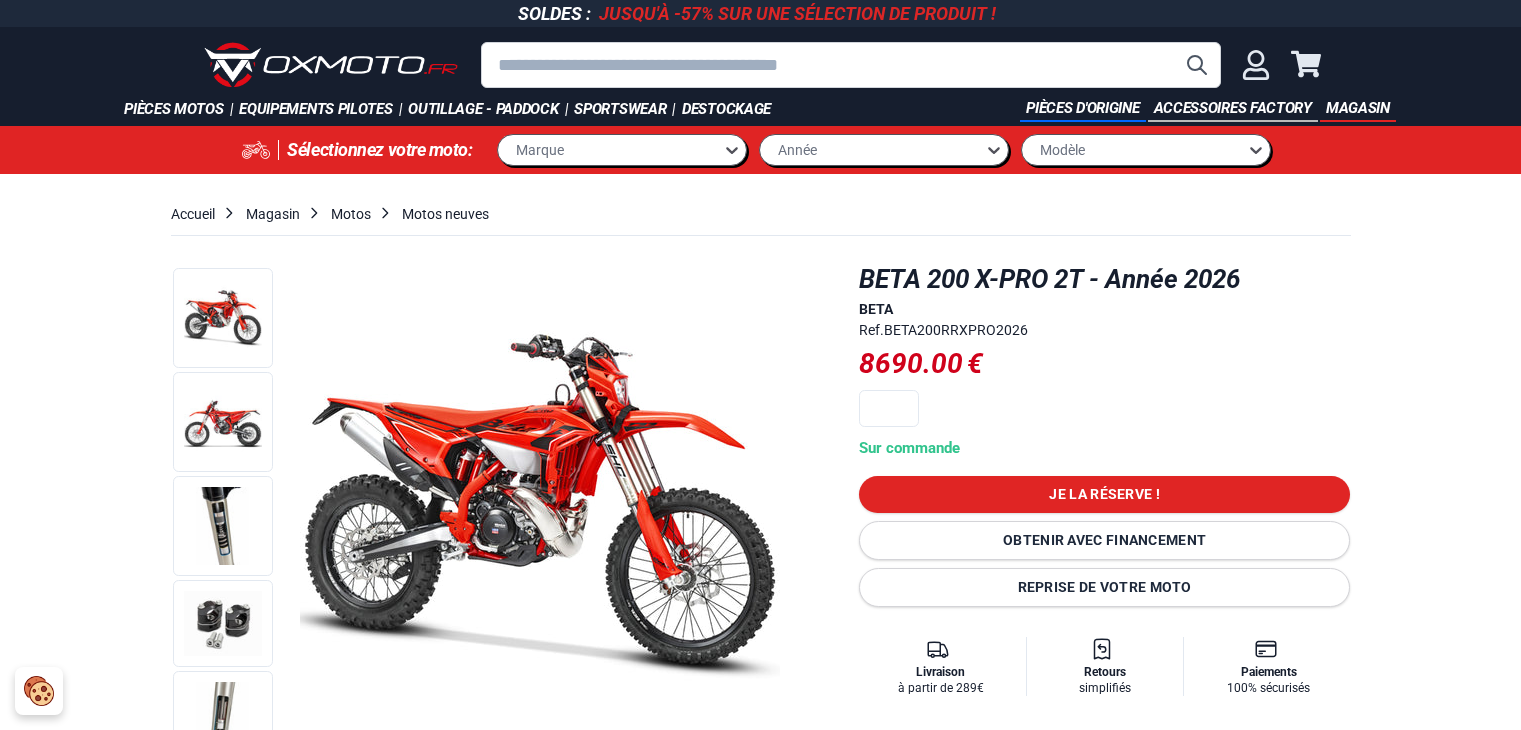 scroll, scrollTop: 0, scrollLeft: 0, axis: both 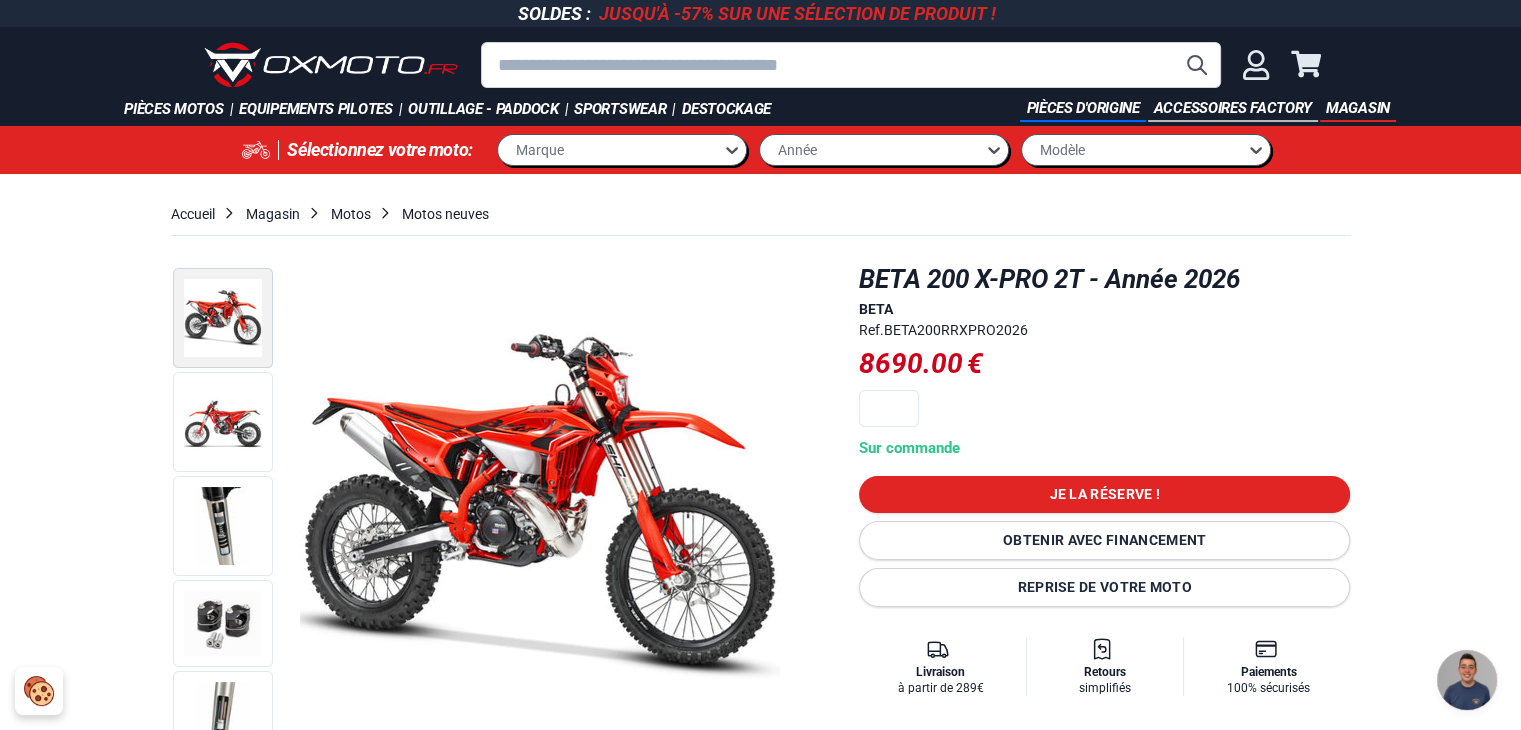 click at bounding box center (223, 318) 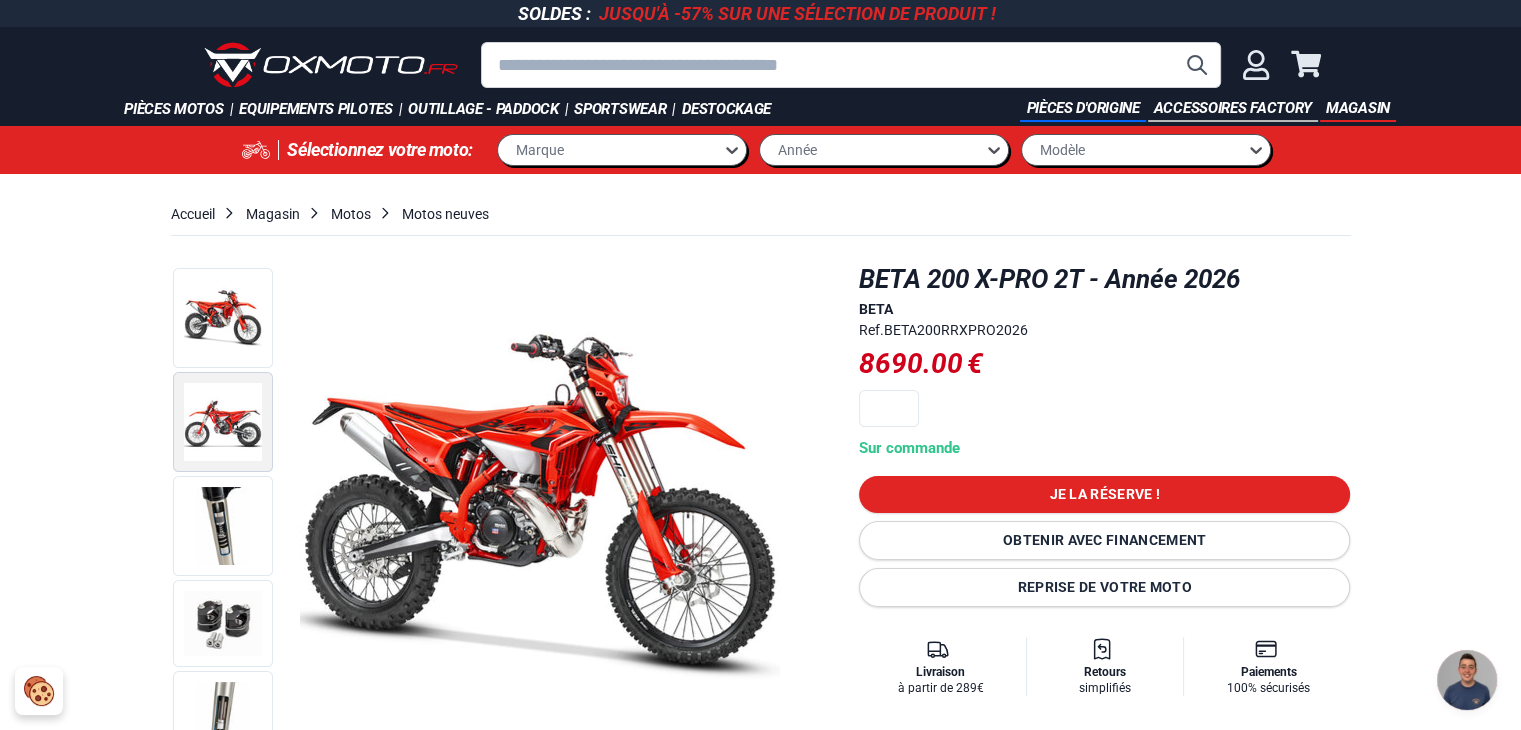 click at bounding box center [223, 422] 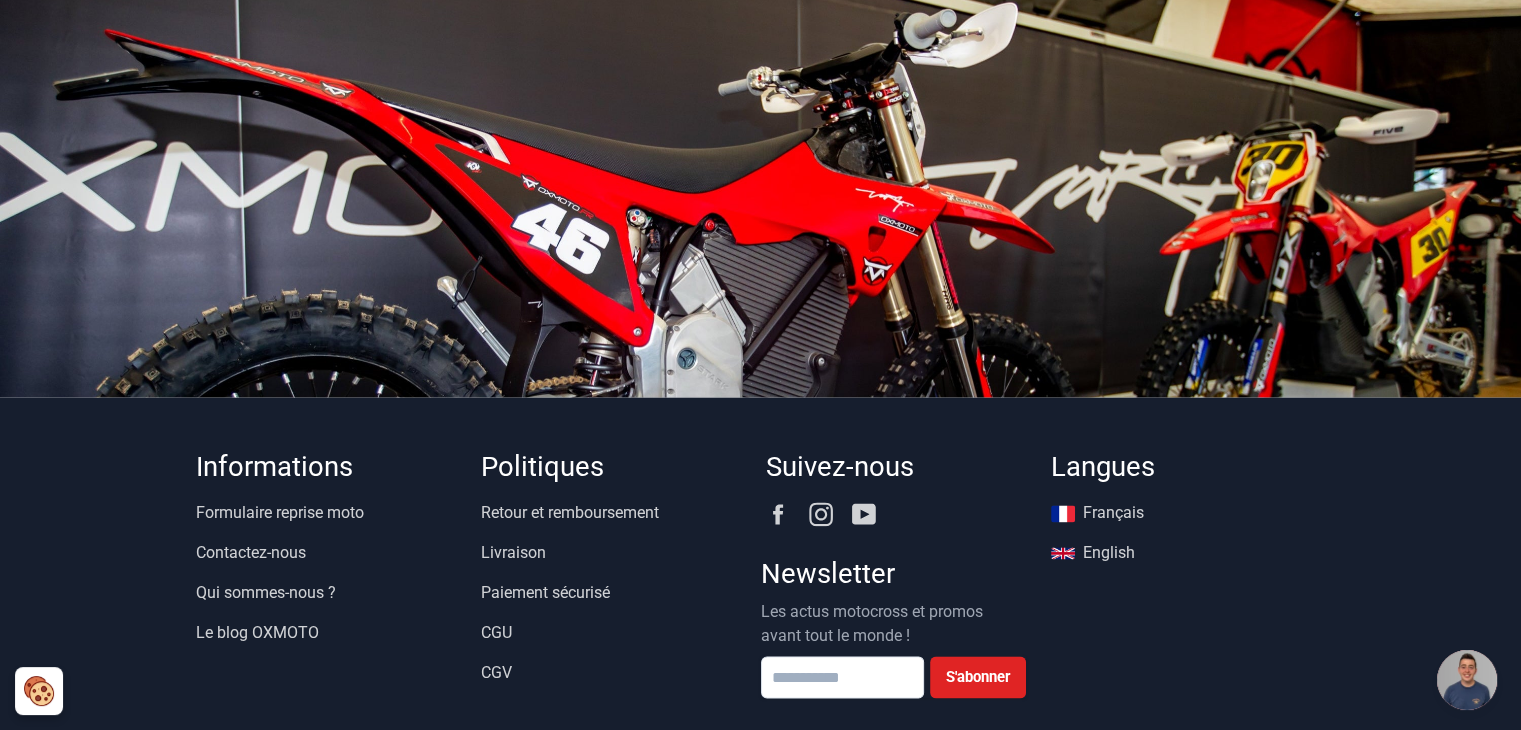 scroll, scrollTop: 2810, scrollLeft: 0, axis: vertical 